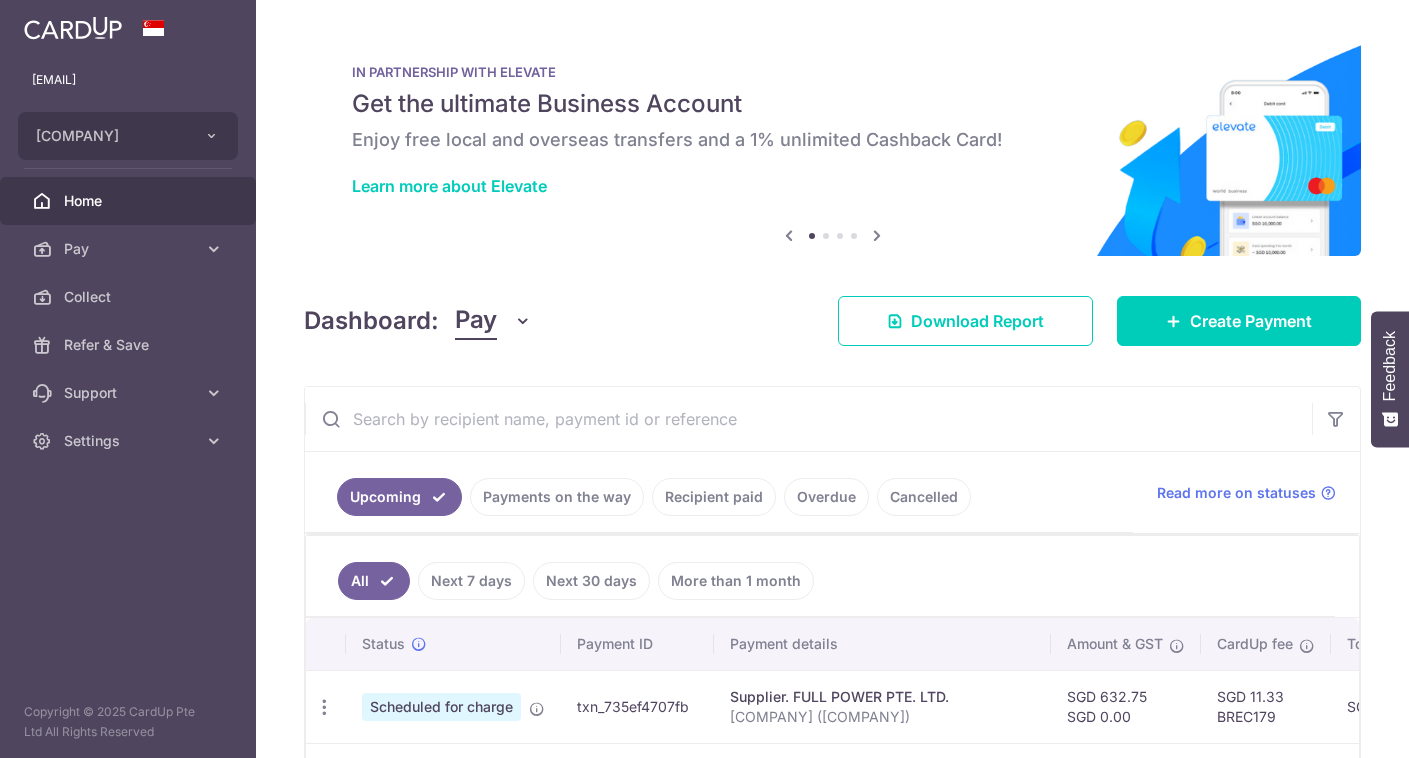 scroll, scrollTop: 0, scrollLeft: 0, axis: both 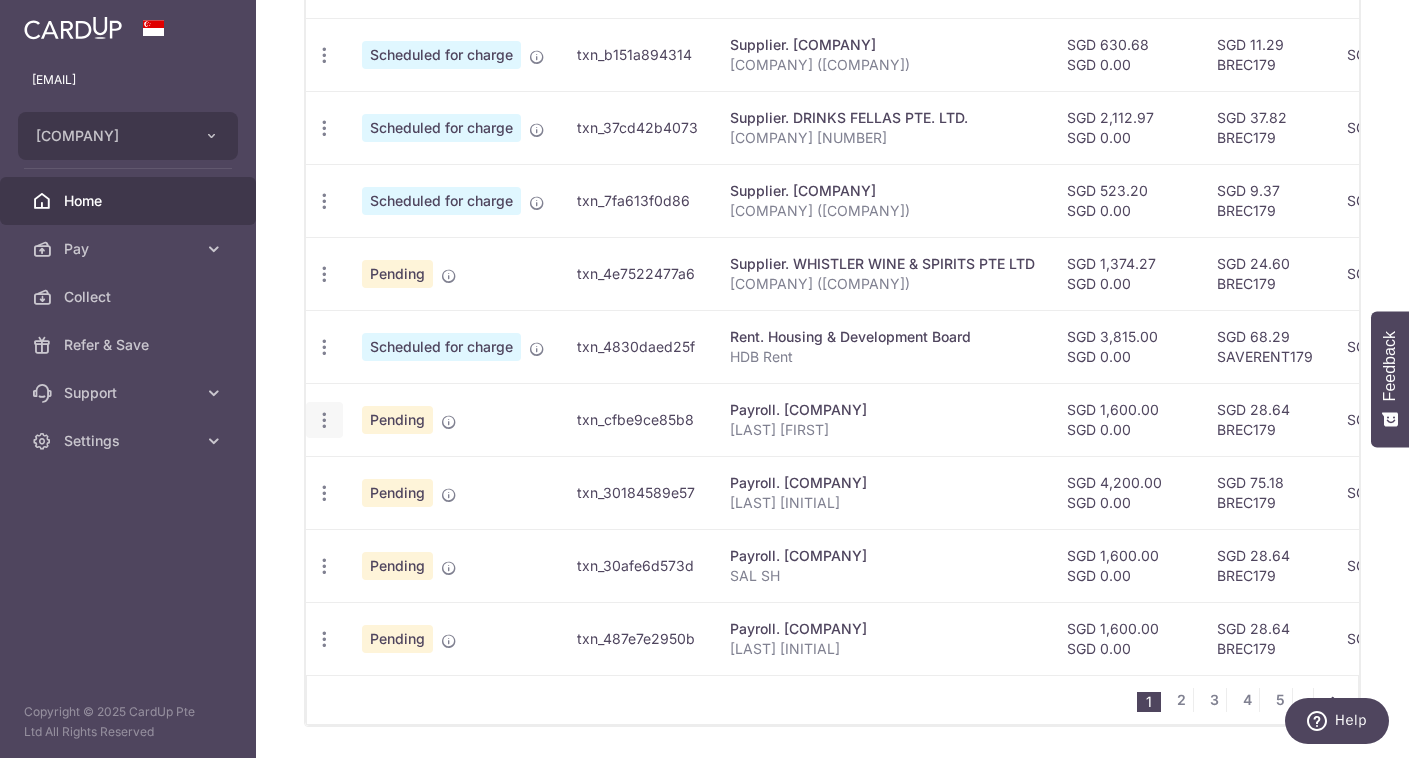 click at bounding box center [324, -18] 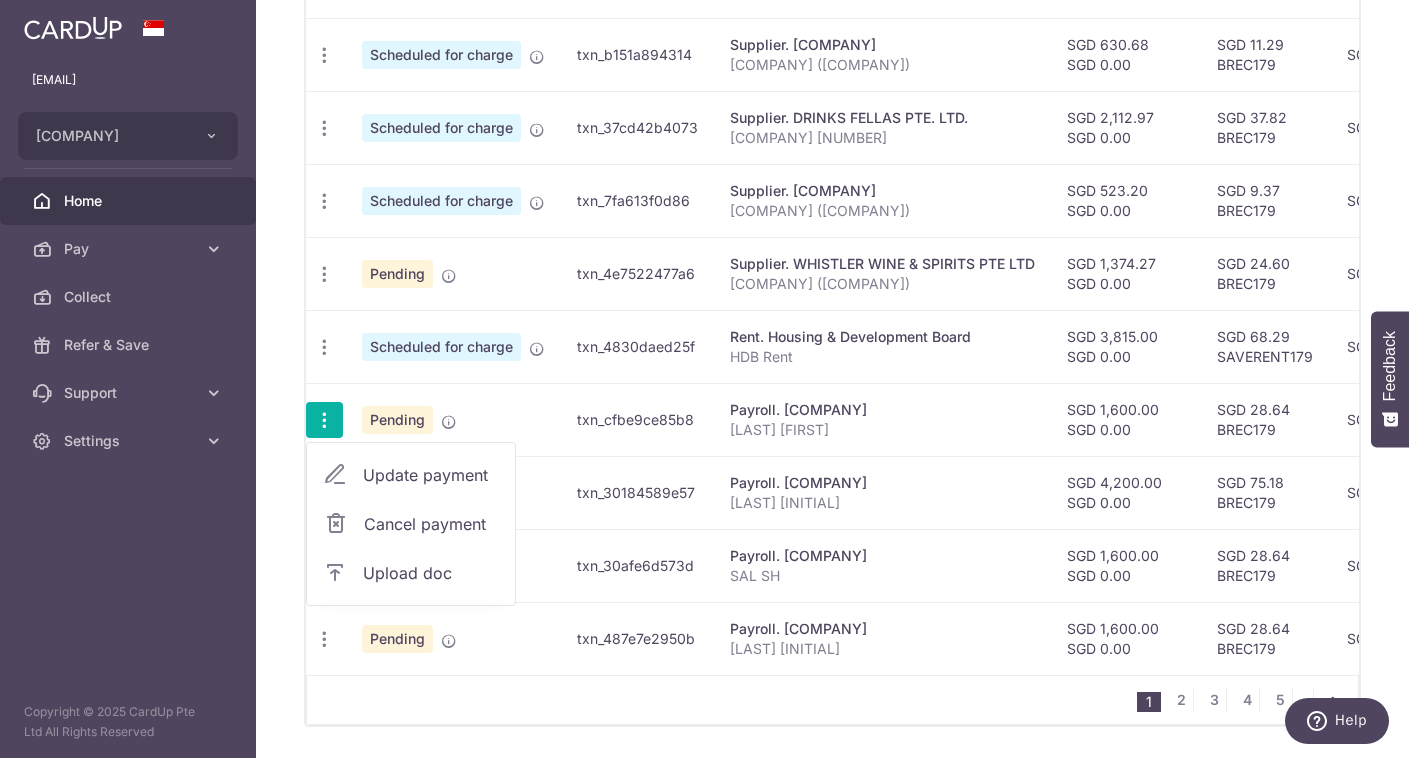 click on "Update payment" at bounding box center [411, 475] 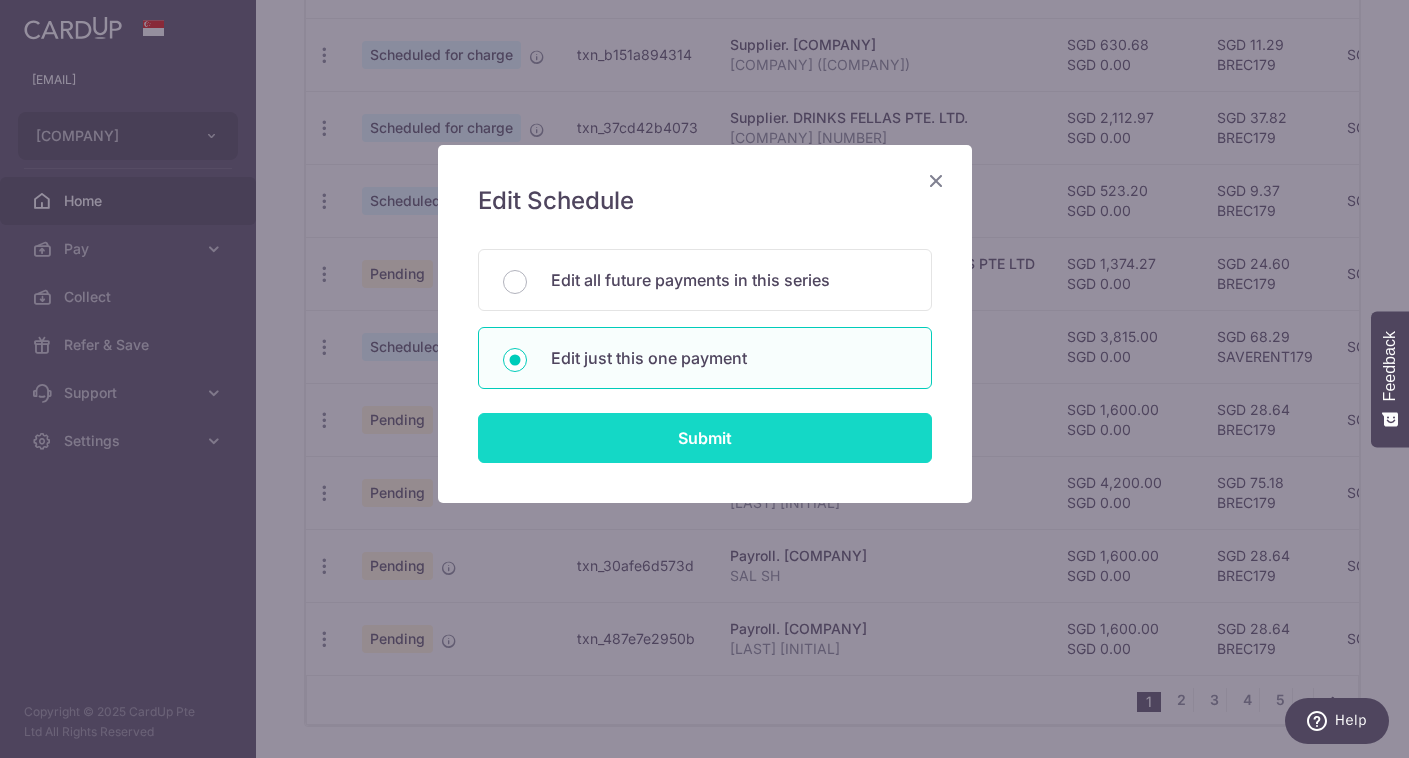 click on "Submit" at bounding box center [705, 438] 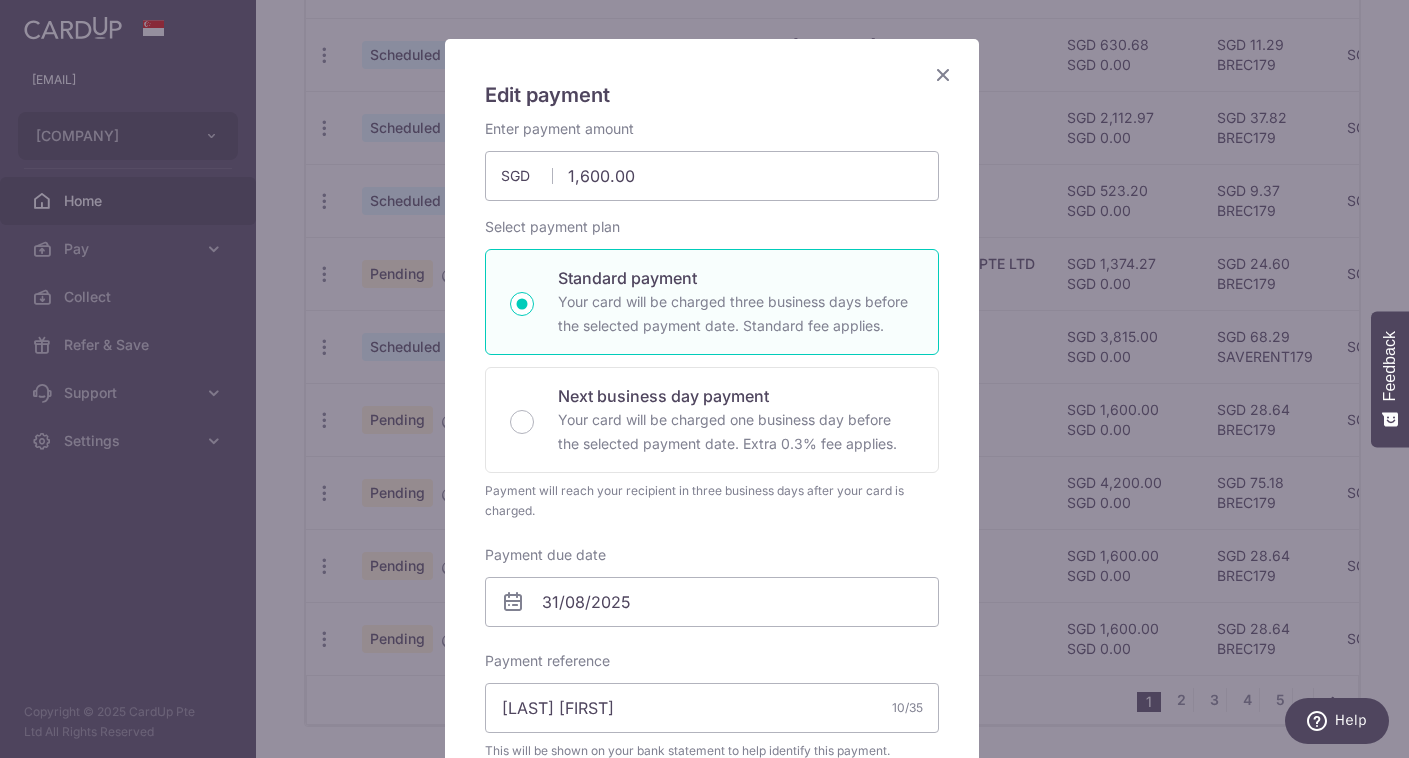 scroll, scrollTop: 234, scrollLeft: 0, axis: vertical 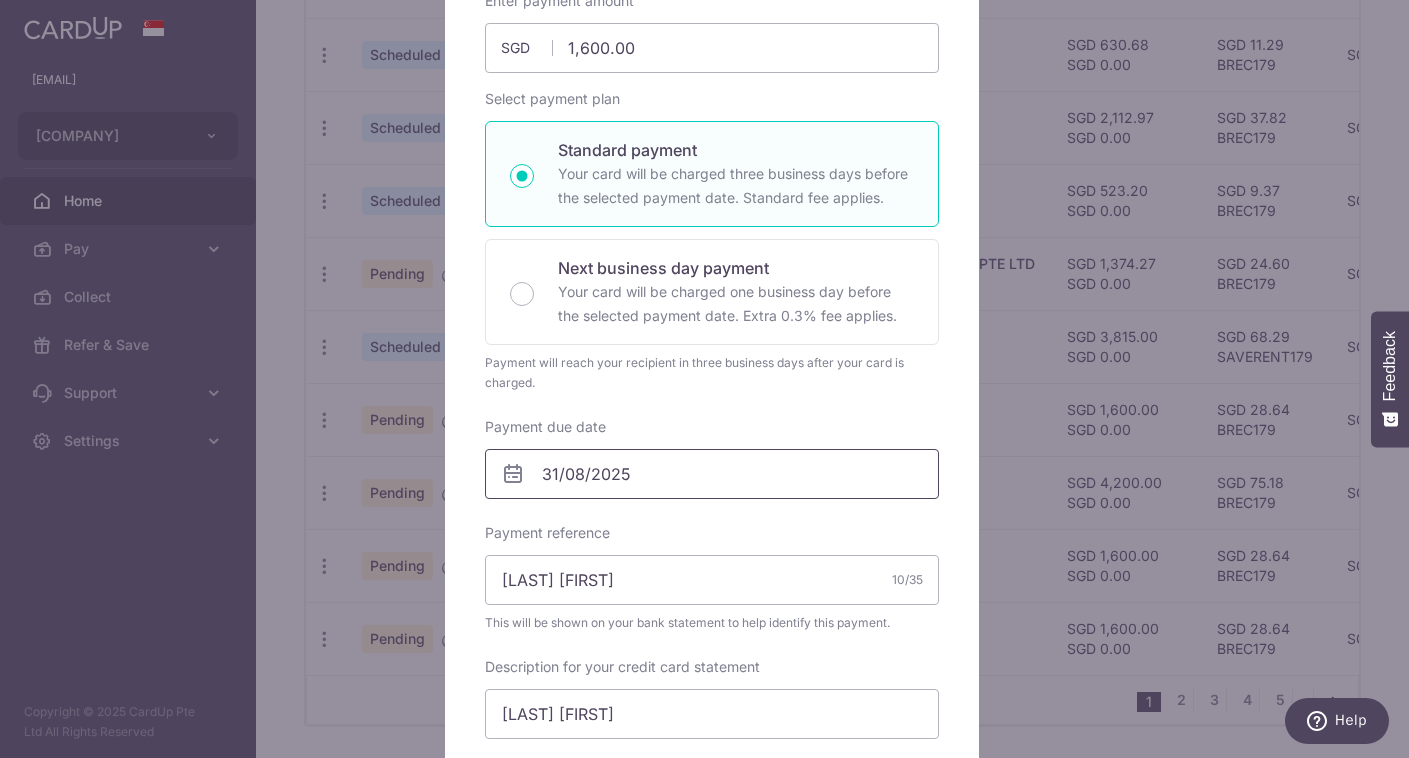 click on "31/08/2025" at bounding box center (712, 474) 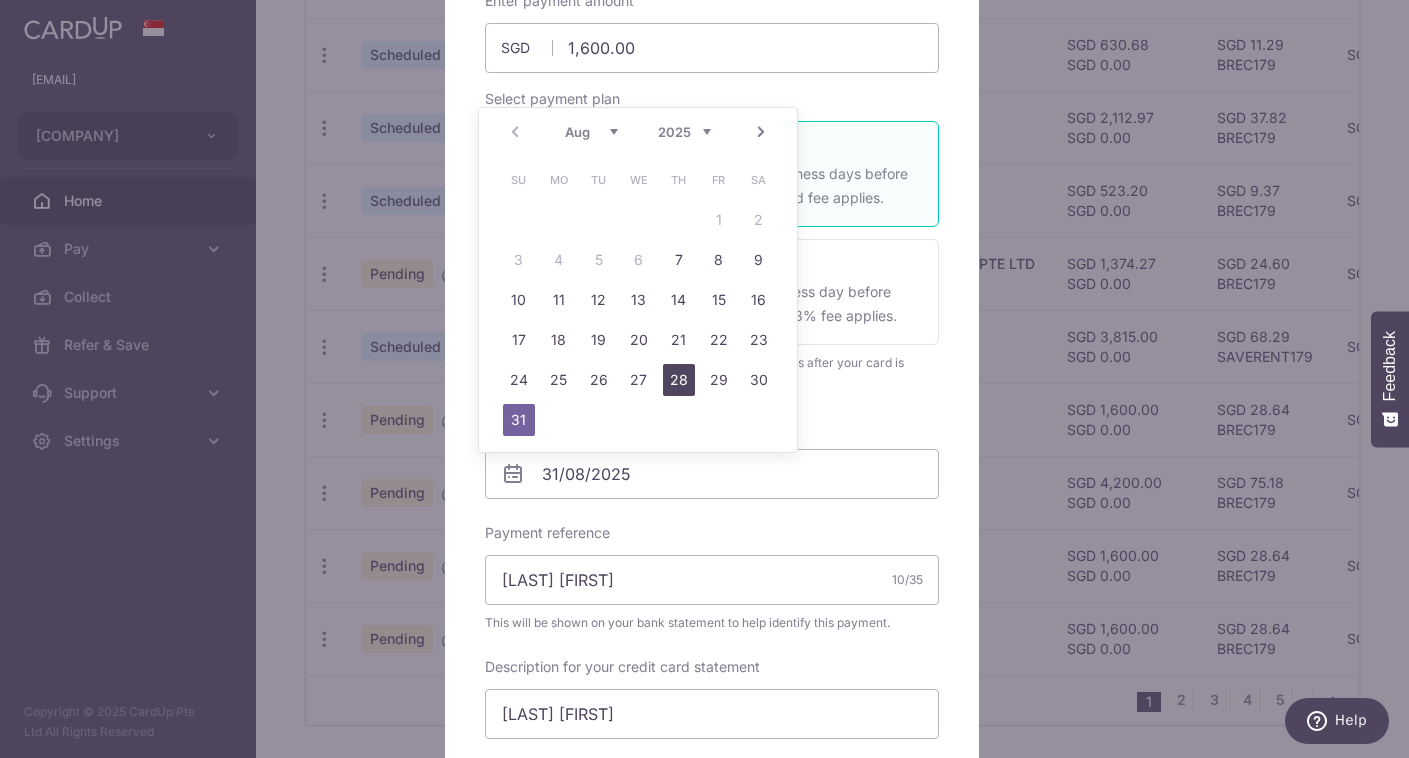 click on "28" at bounding box center [679, 380] 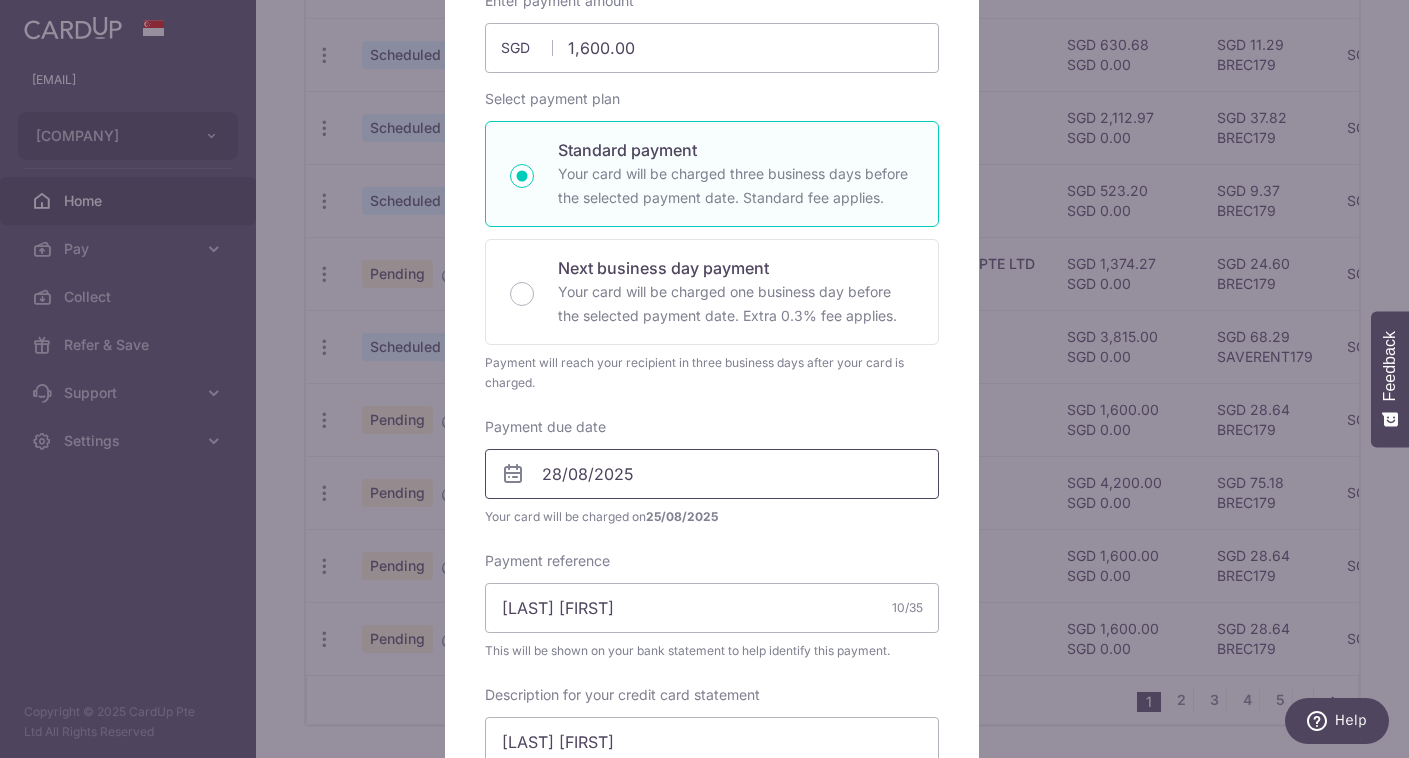 click on "28/08/2025" at bounding box center (712, 474) 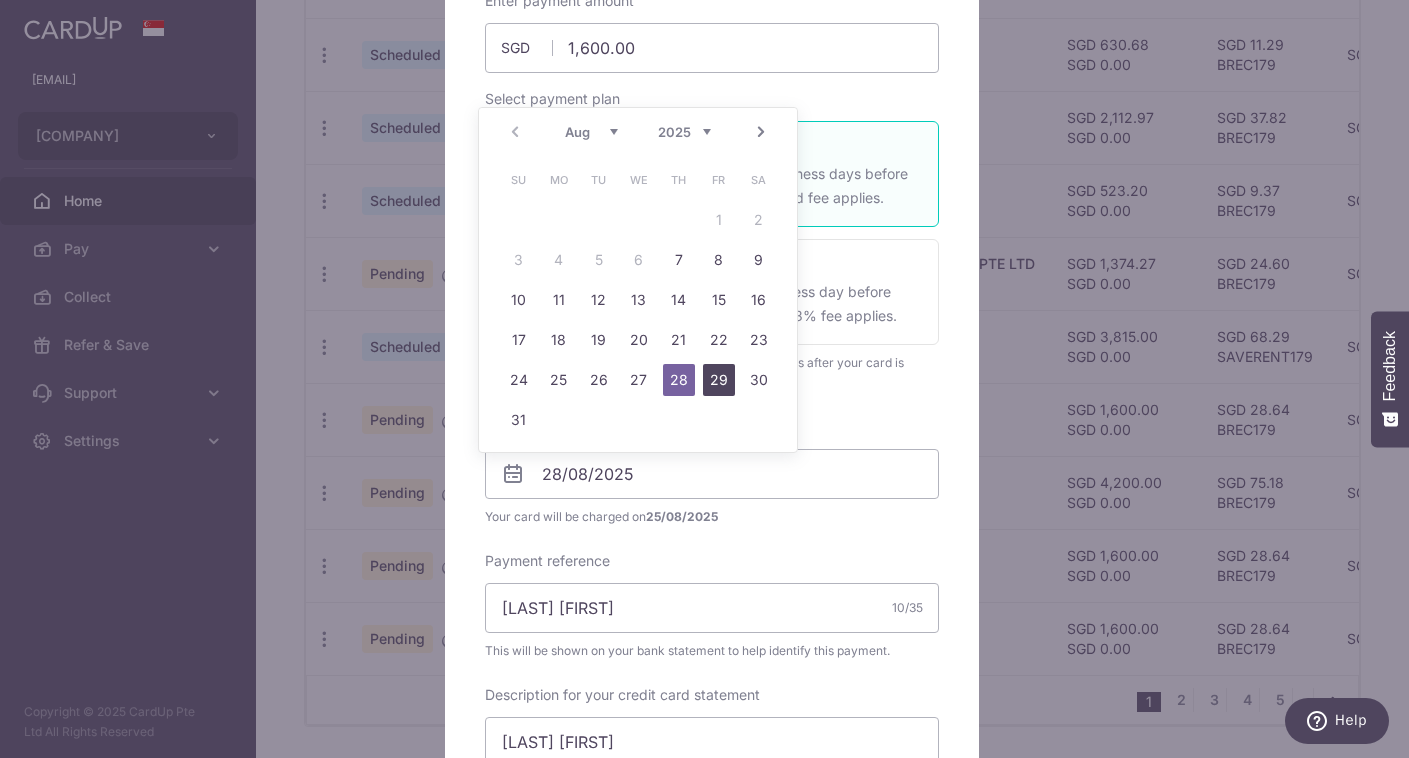 click on "29" at bounding box center (719, 380) 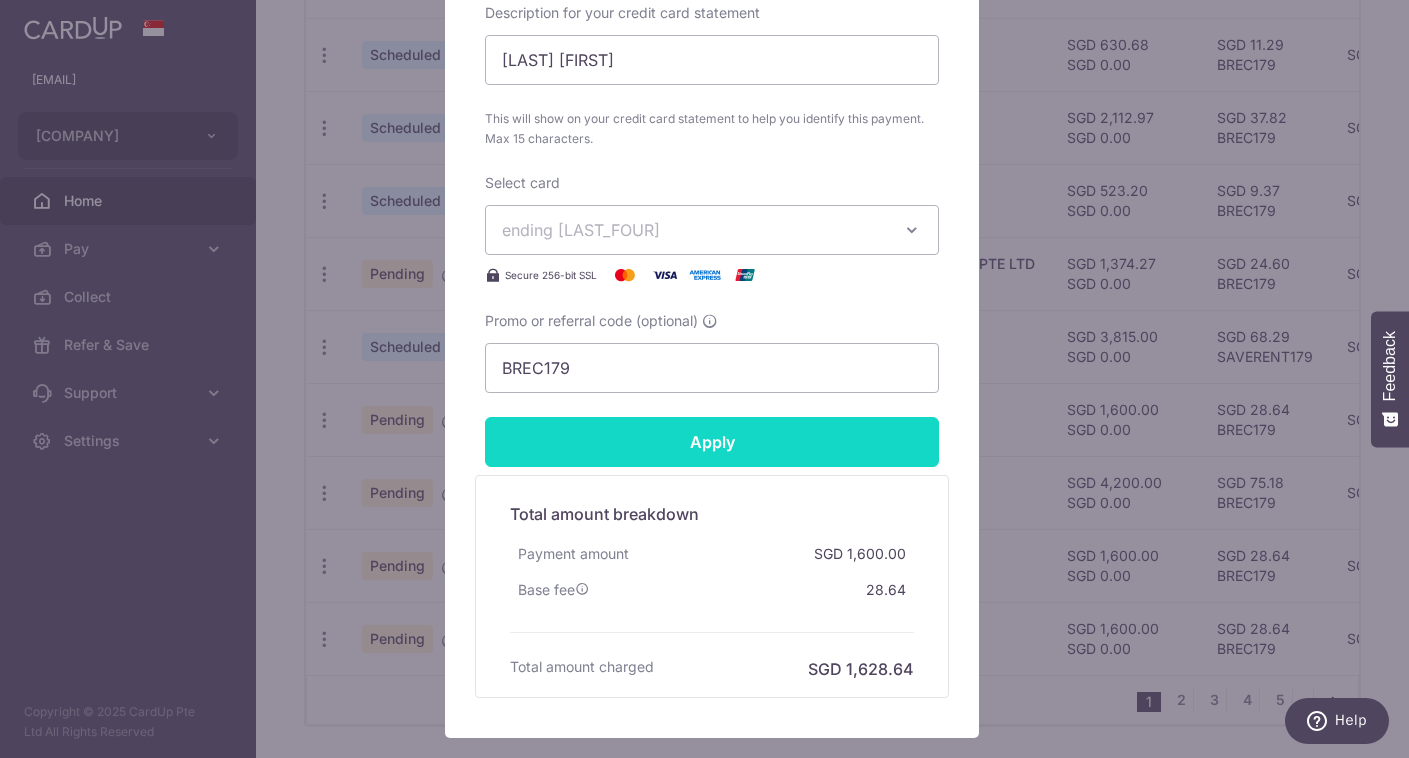 click on "Apply" at bounding box center [712, 442] 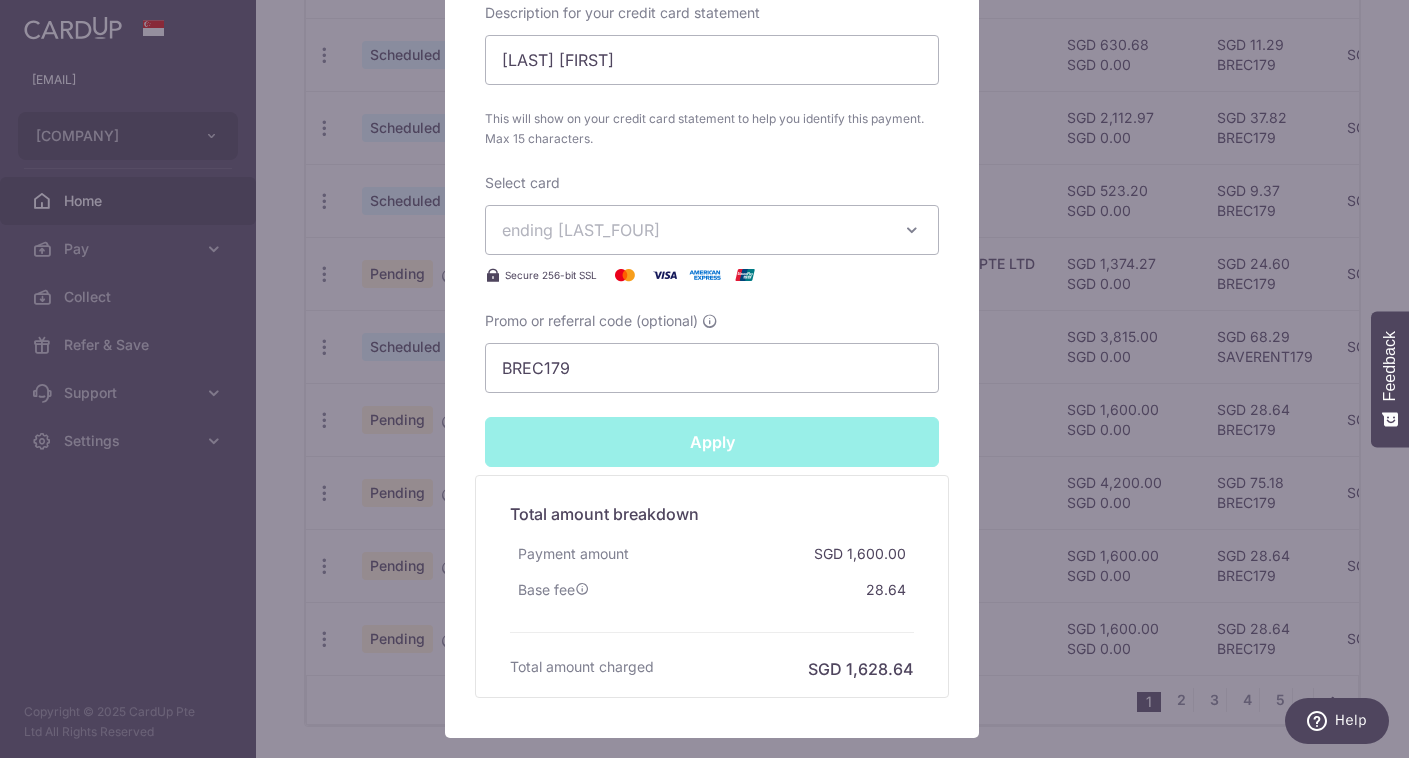 type on "Successfully Applied" 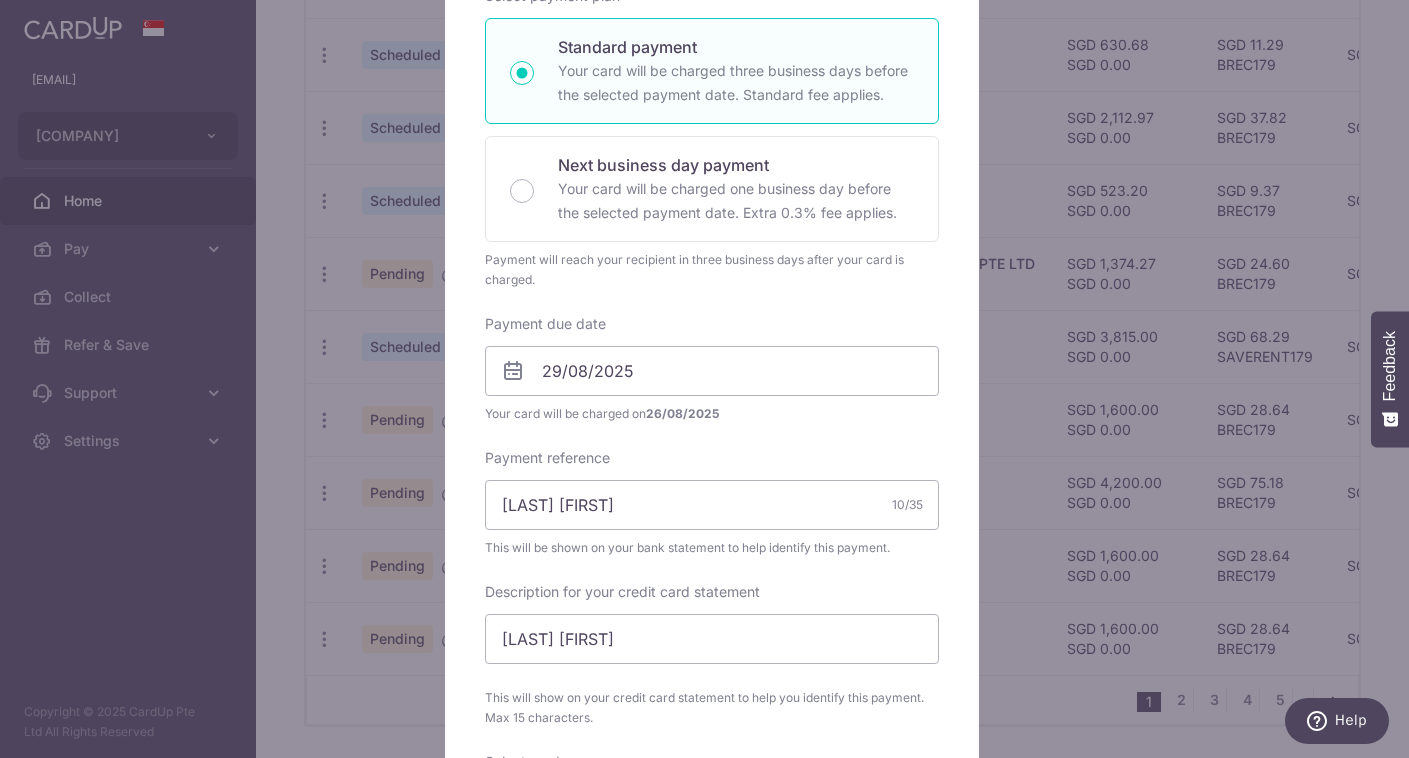 scroll, scrollTop: 159, scrollLeft: 0, axis: vertical 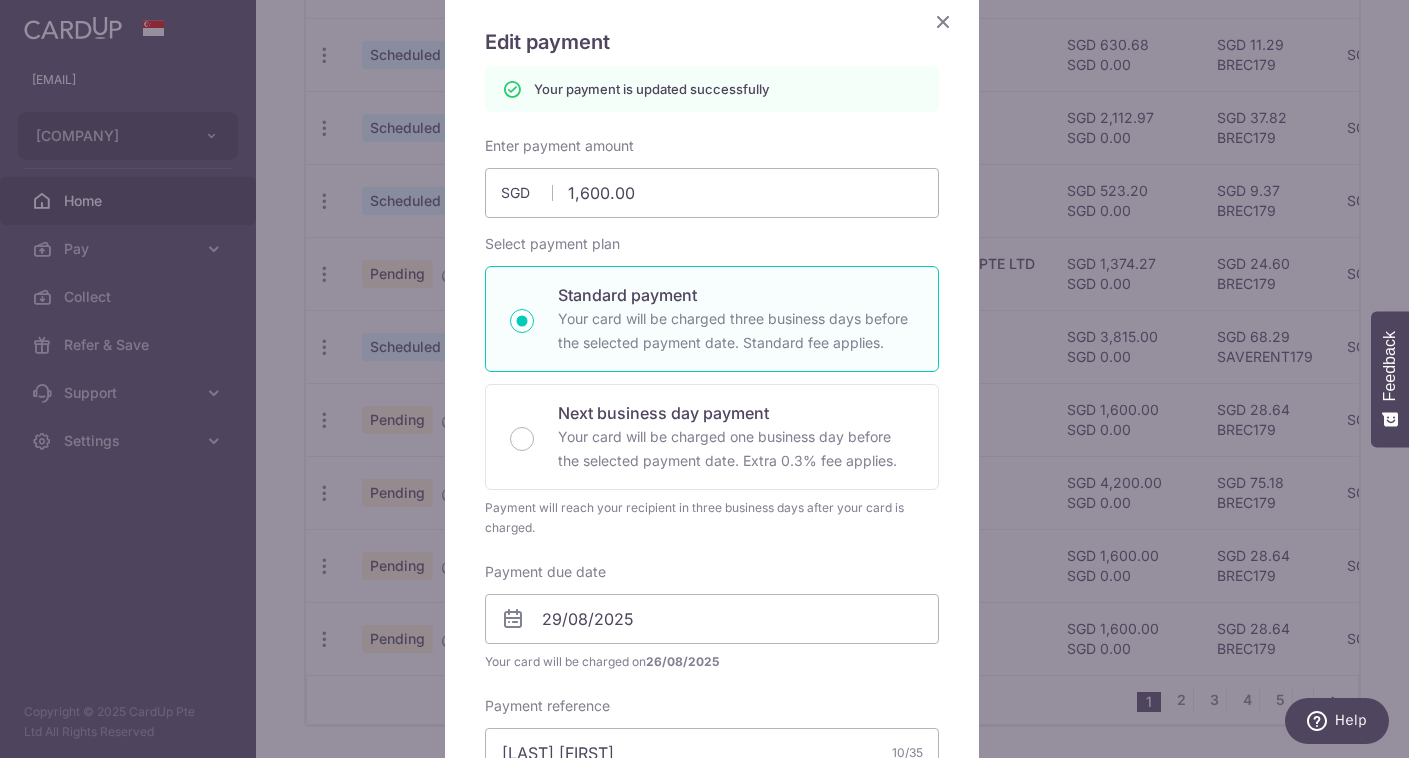 click at bounding box center (943, 21) 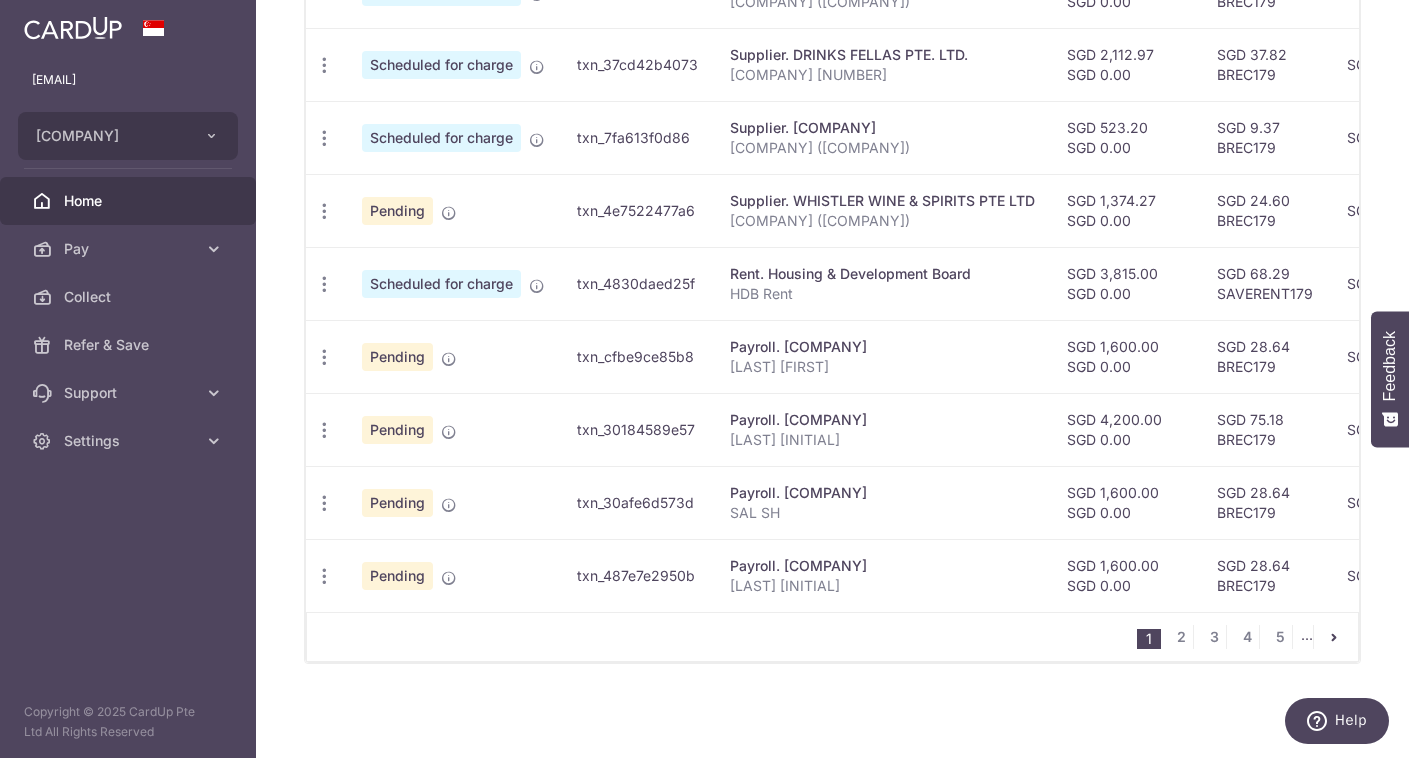 scroll, scrollTop: 799, scrollLeft: 0, axis: vertical 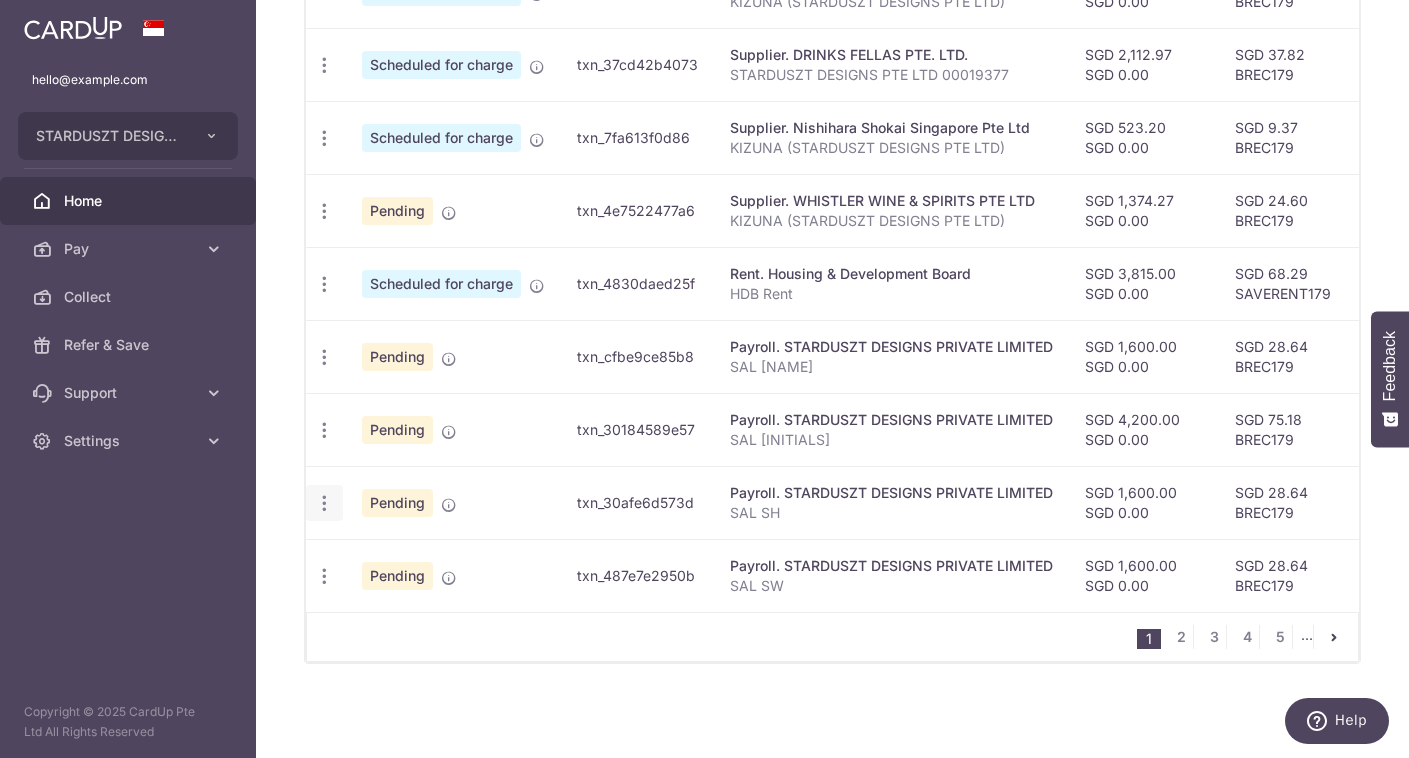 click at bounding box center [324, -81] 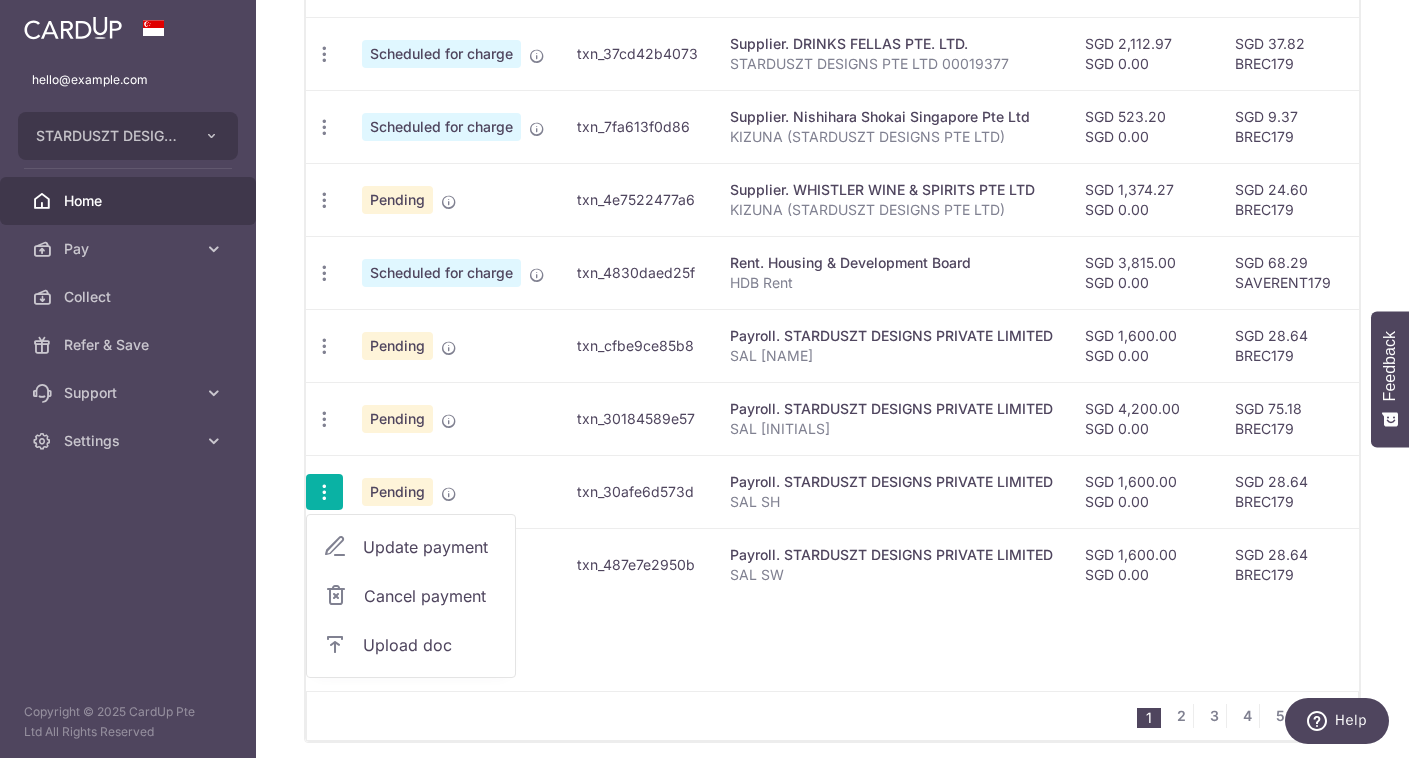 click on "Update payment" at bounding box center [431, 547] 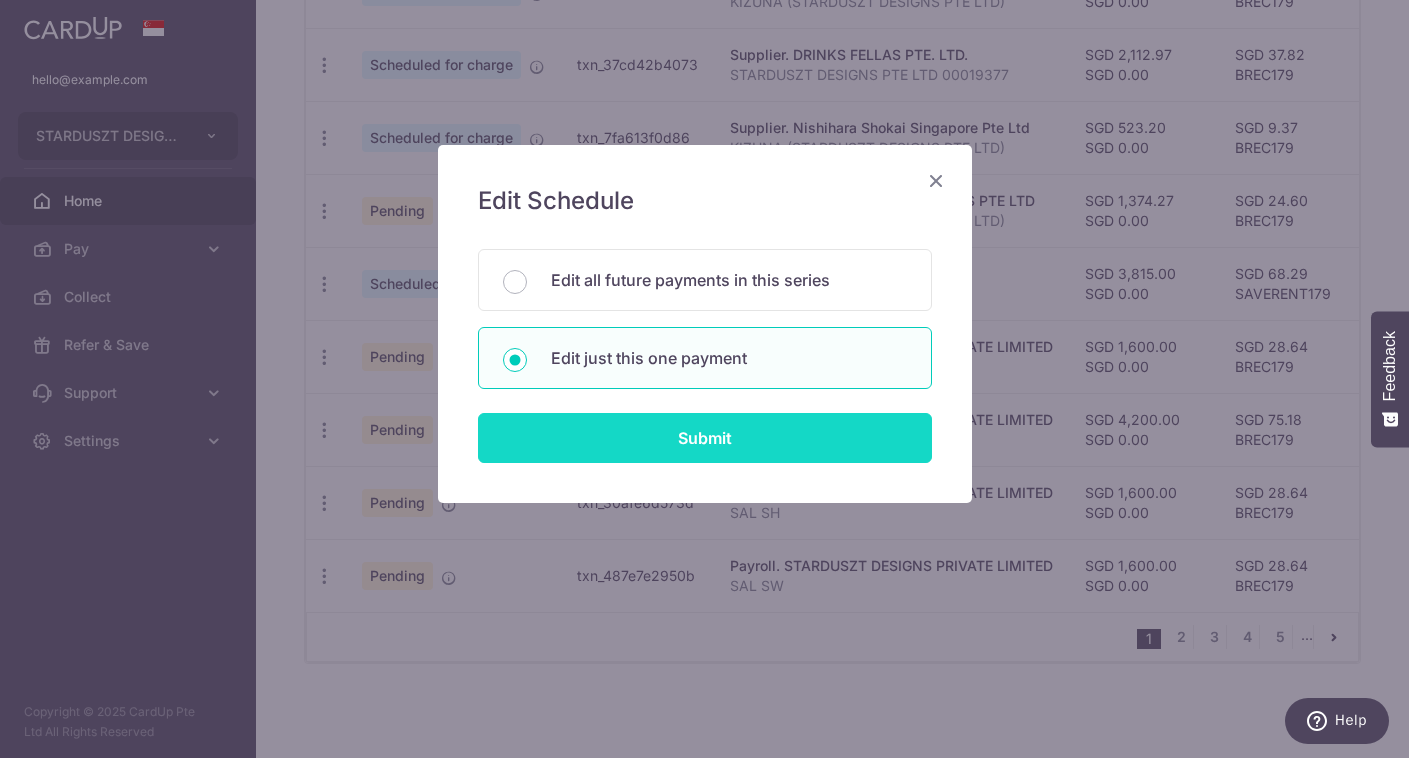 click on "Submit" at bounding box center [705, 438] 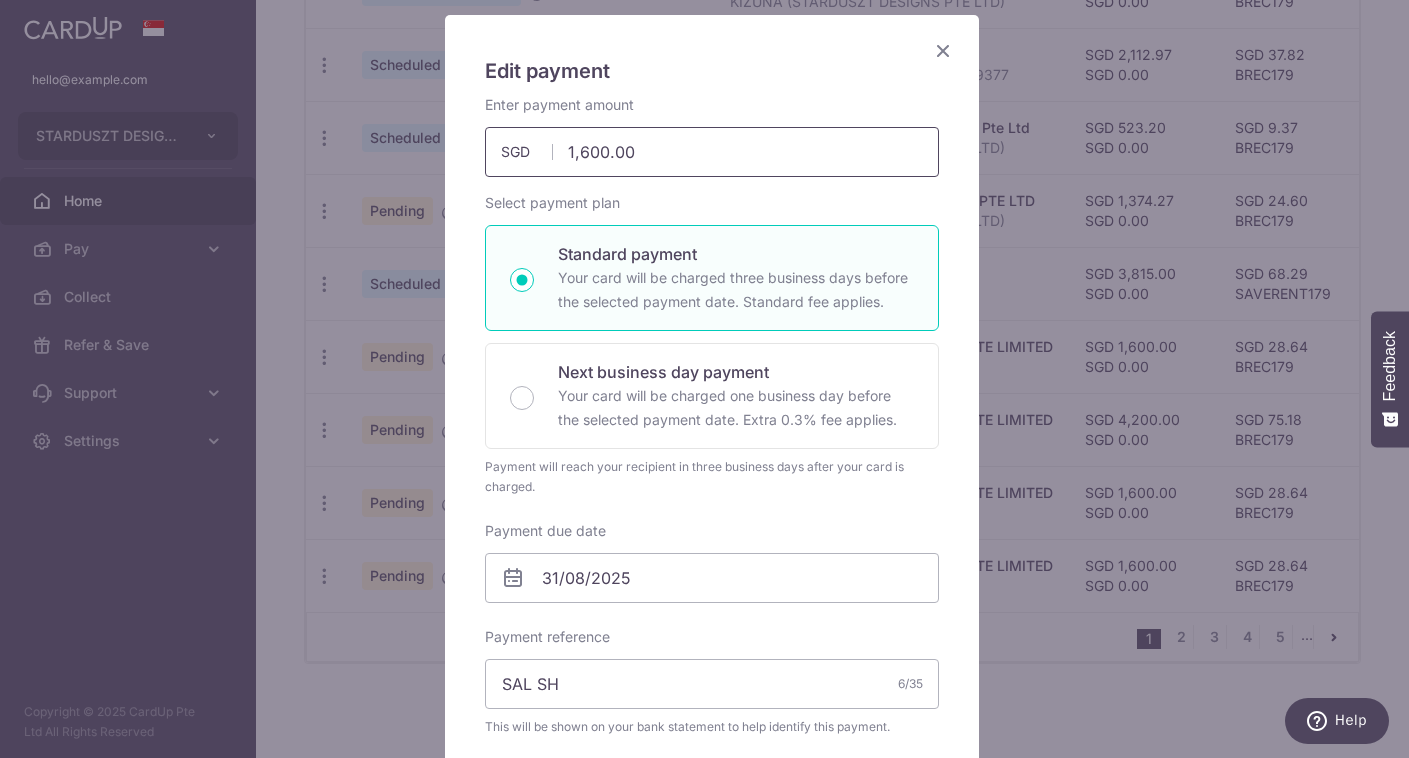 scroll, scrollTop: 298, scrollLeft: 0, axis: vertical 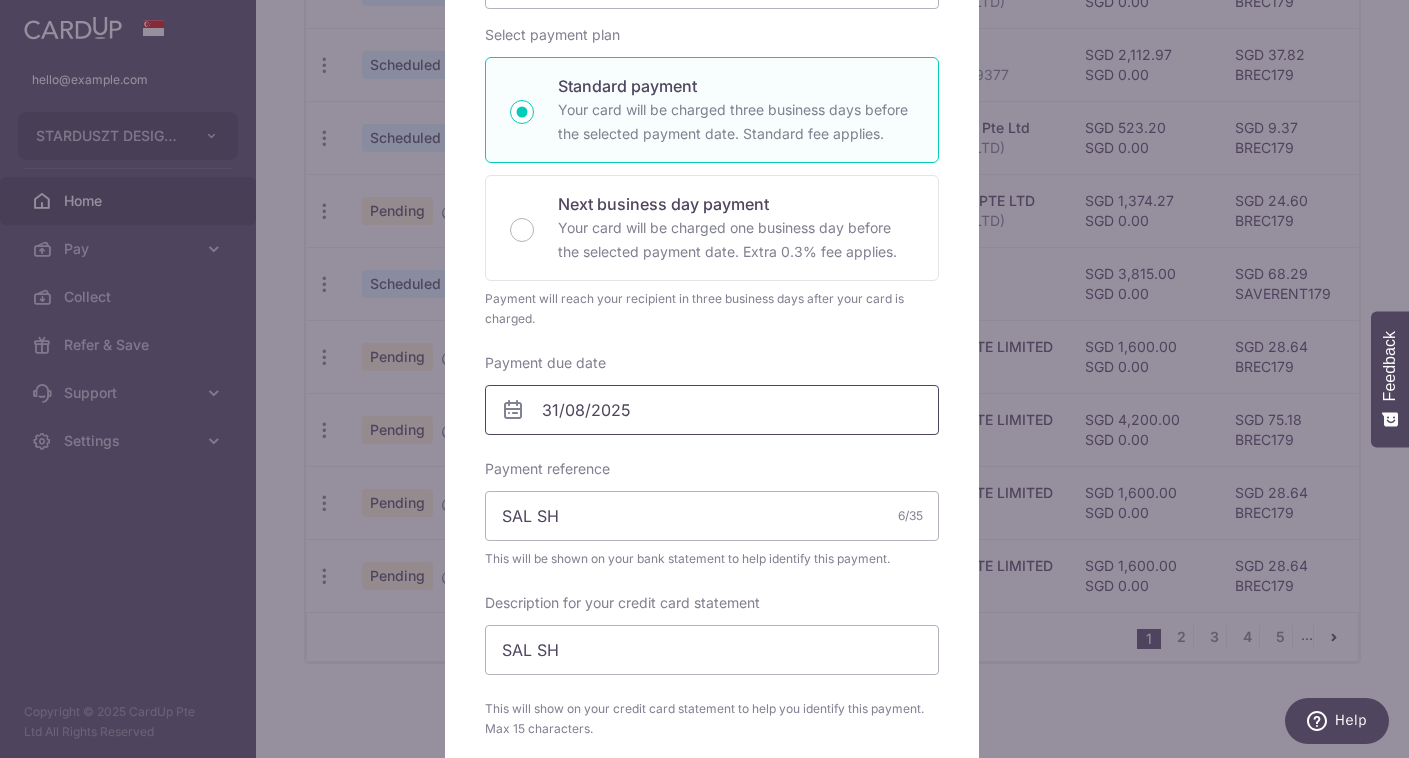 click on "31/08/2025" at bounding box center (712, 410) 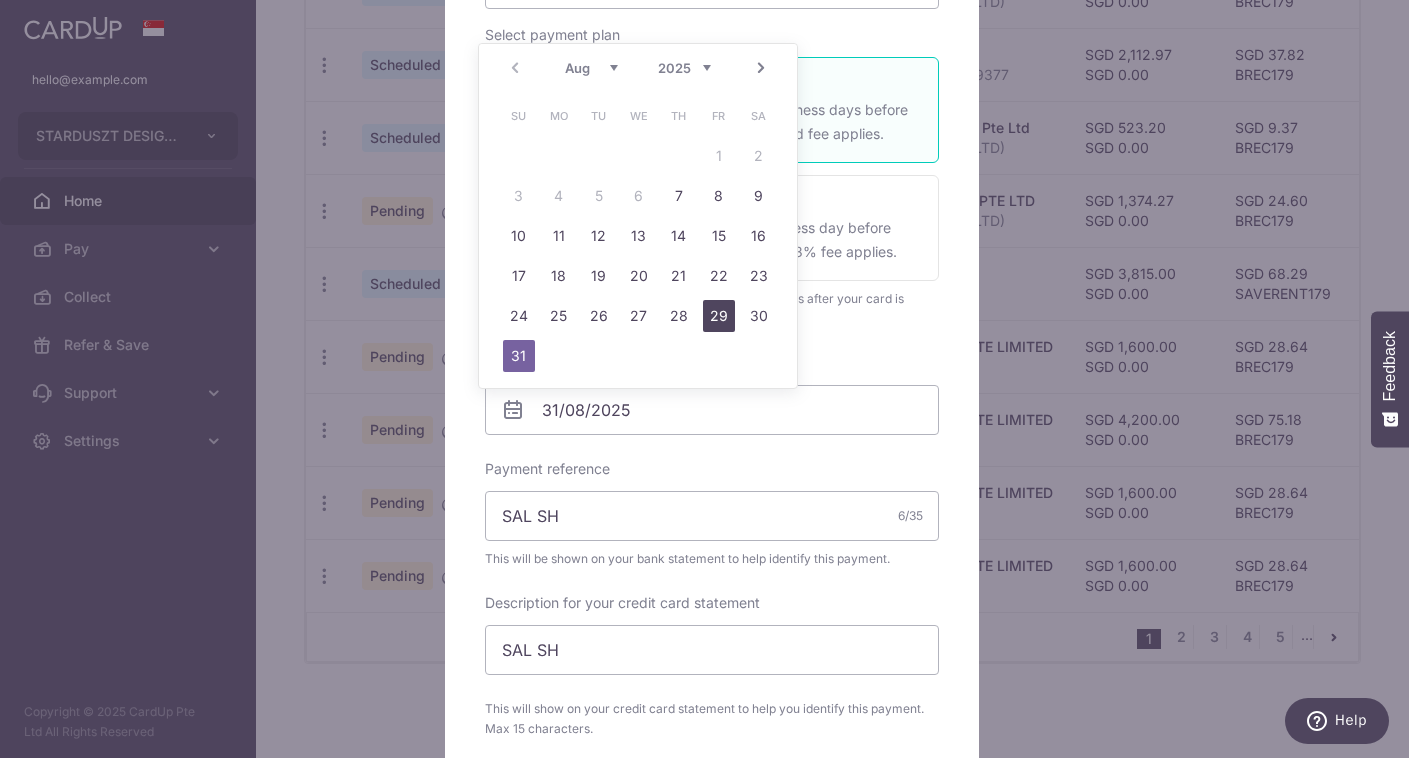 click on "29" at bounding box center (719, 316) 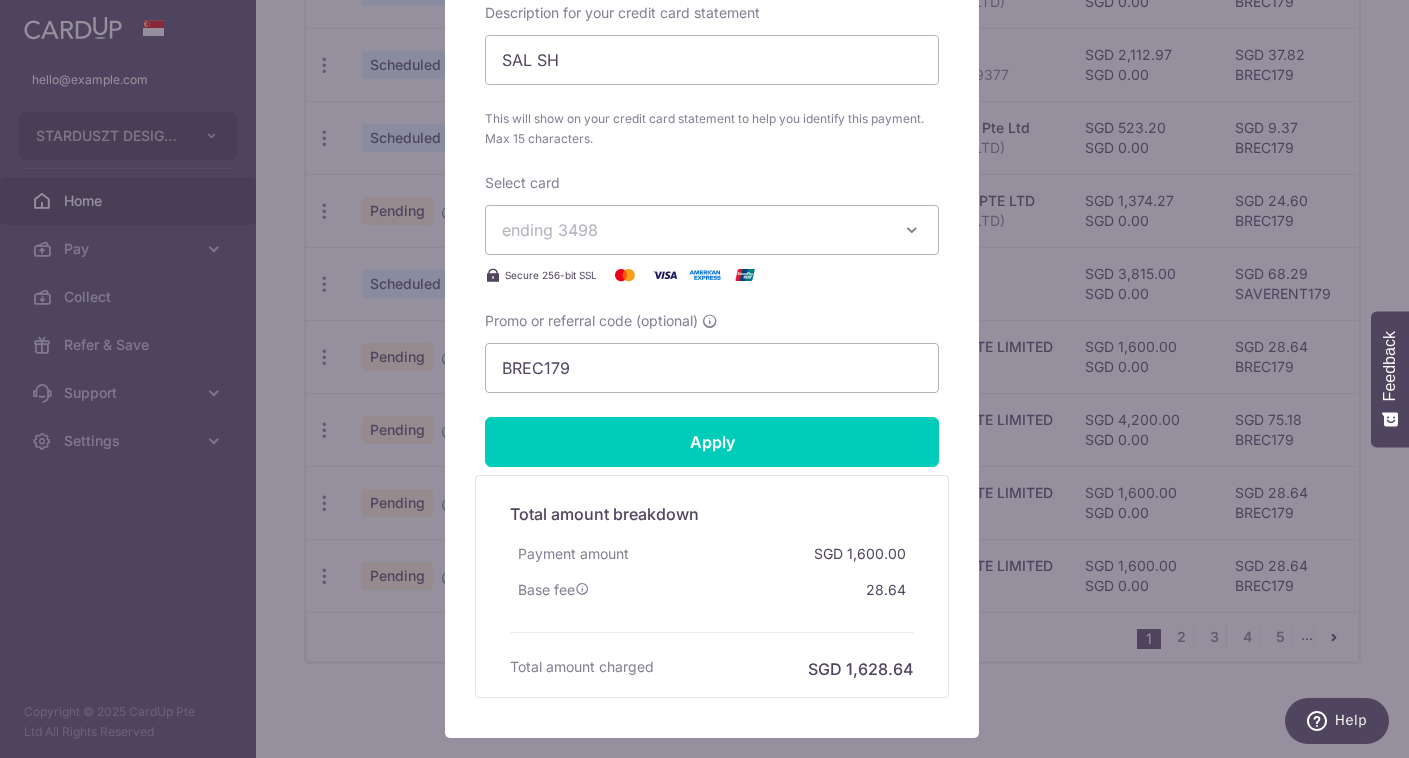 scroll, scrollTop: 991, scrollLeft: 0, axis: vertical 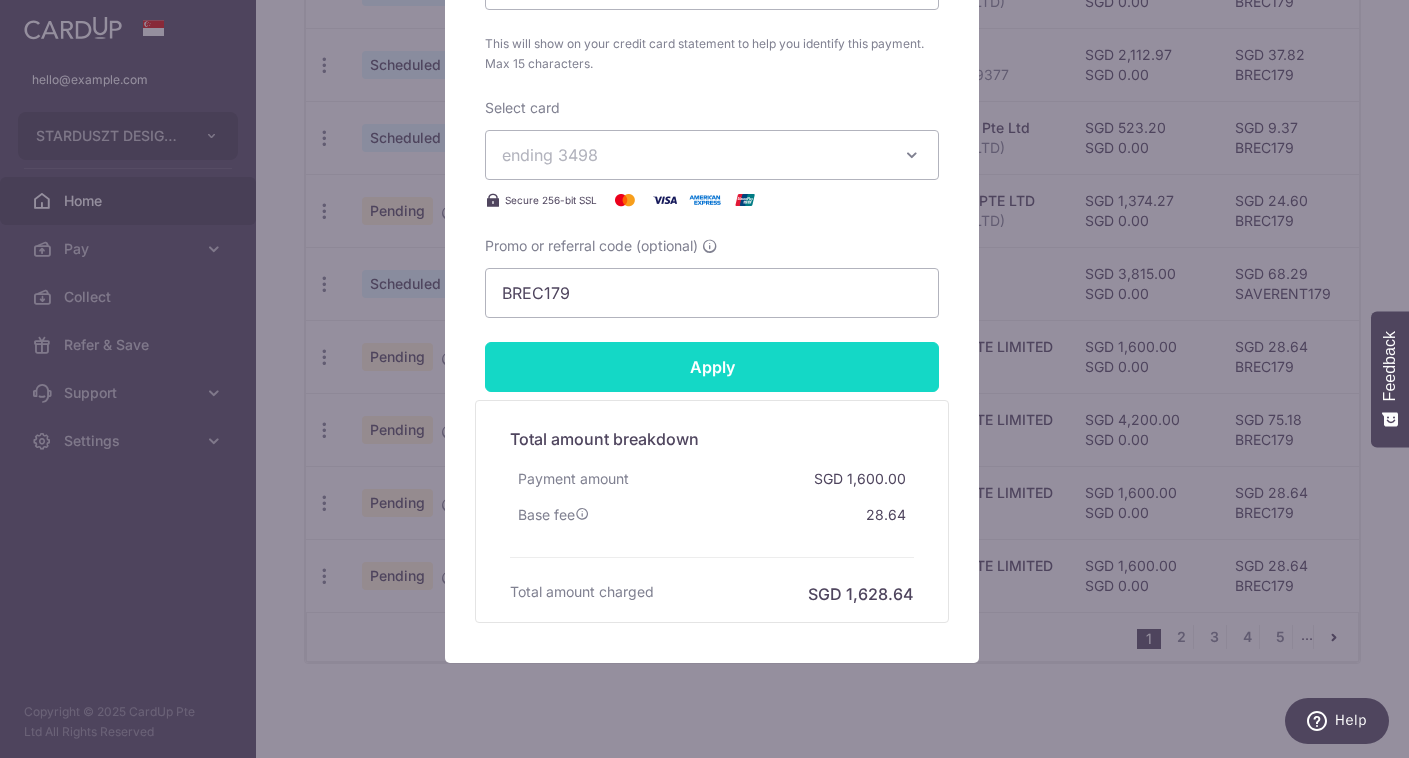 click on "Apply" at bounding box center [712, 367] 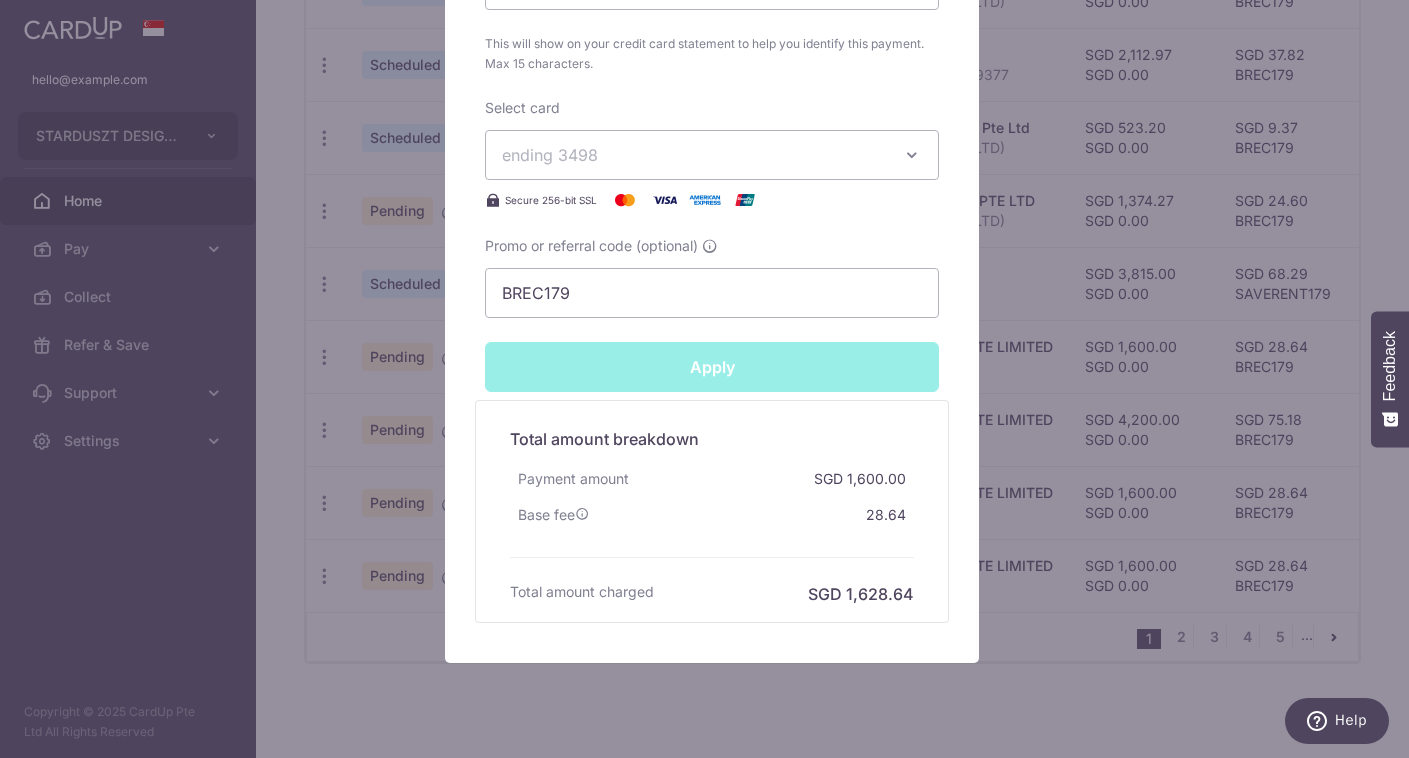 type on "Successfully Applied" 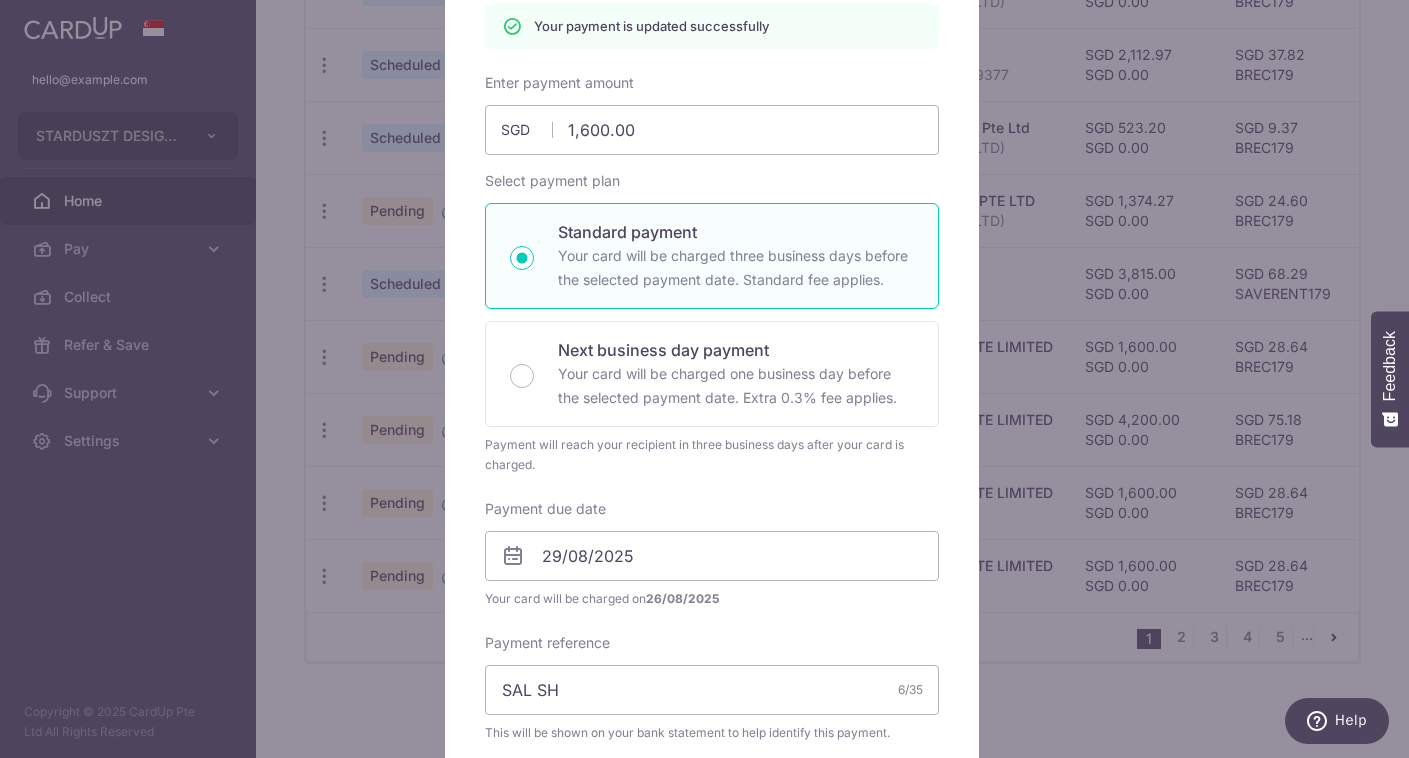 scroll, scrollTop: 0, scrollLeft: 0, axis: both 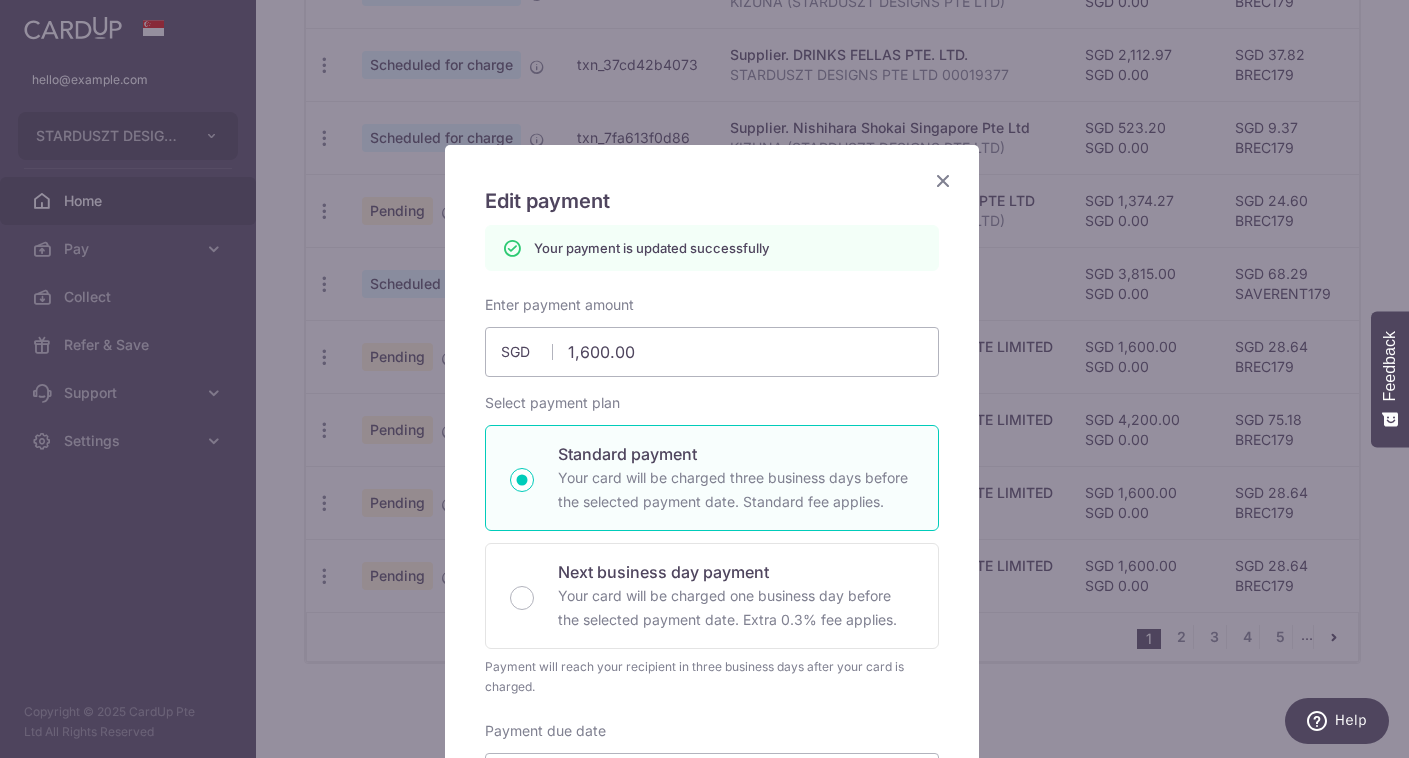 click at bounding box center [943, 180] 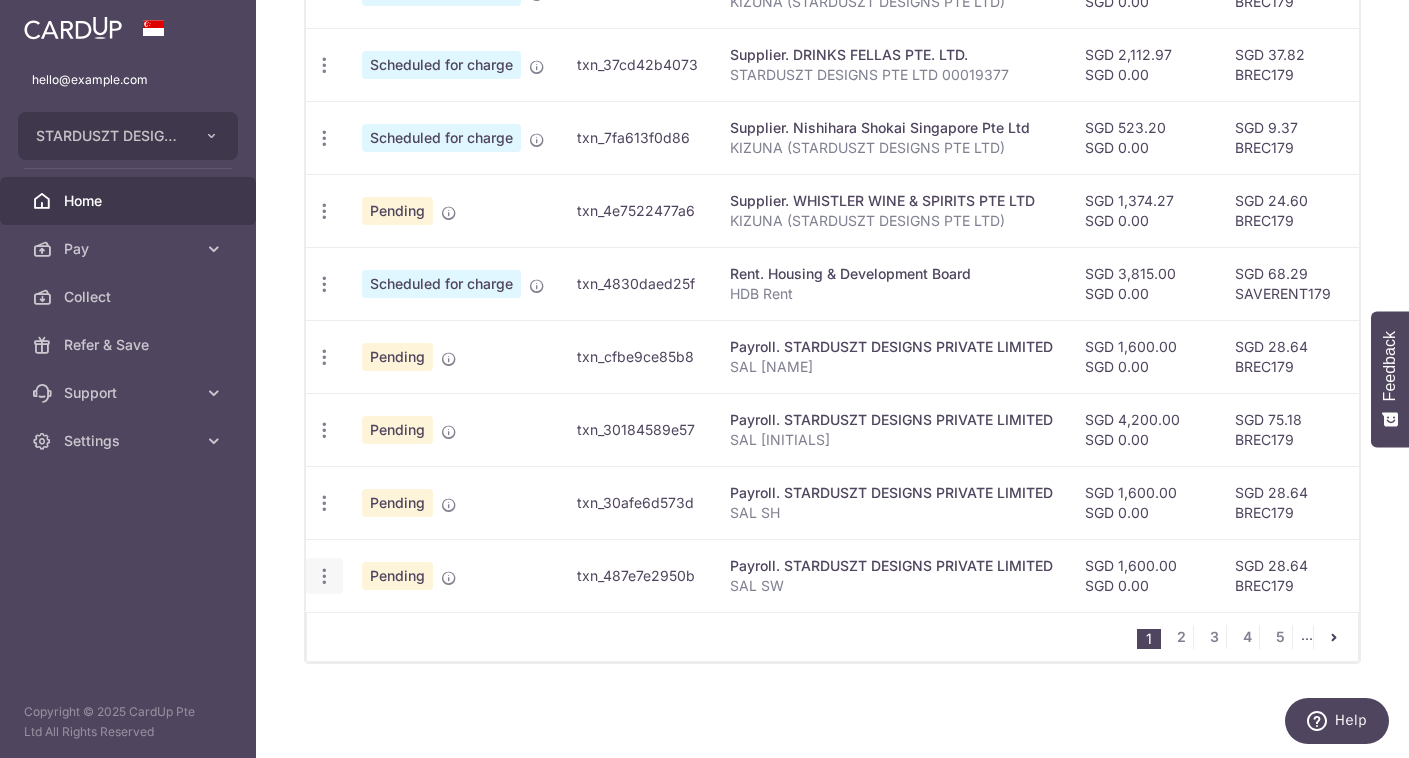 click at bounding box center (324, -81) 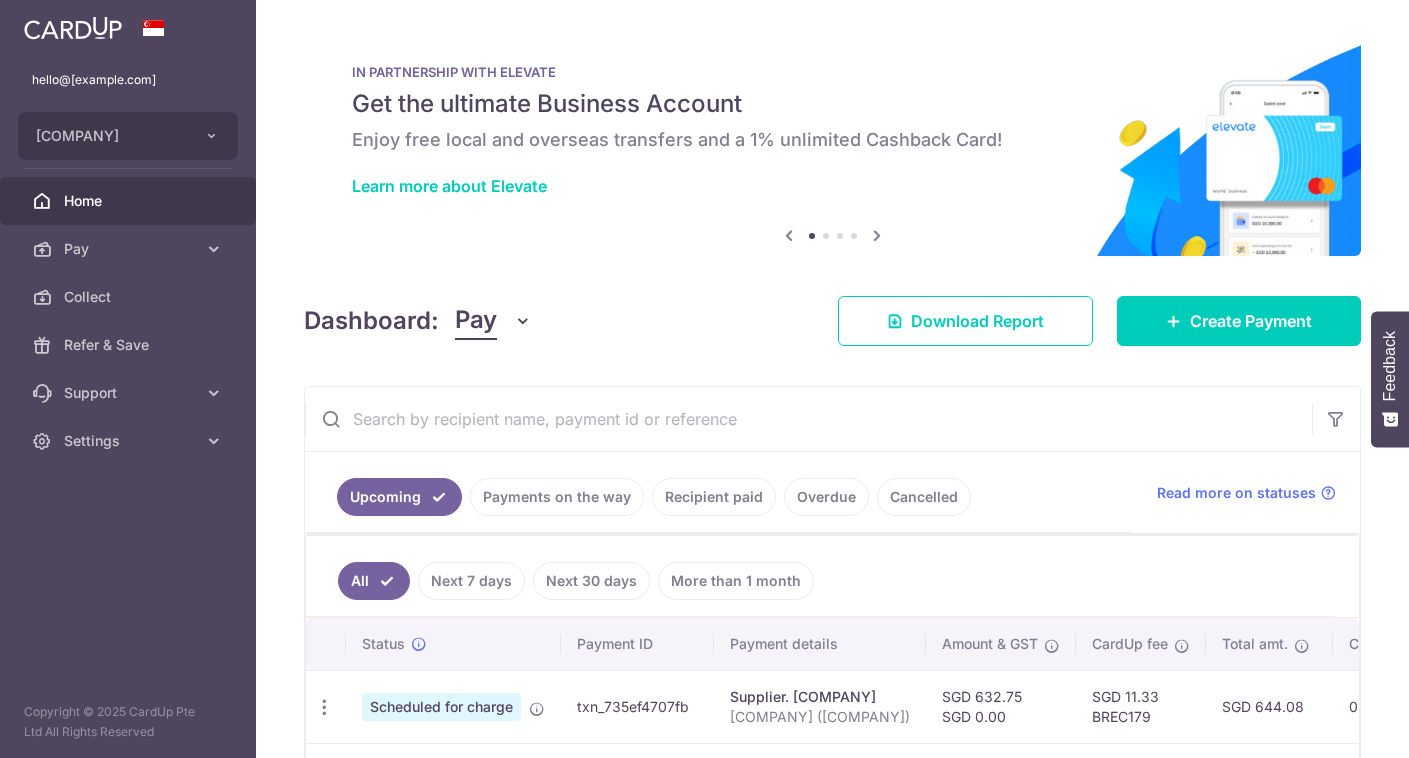 scroll, scrollTop: 0, scrollLeft: 0, axis: both 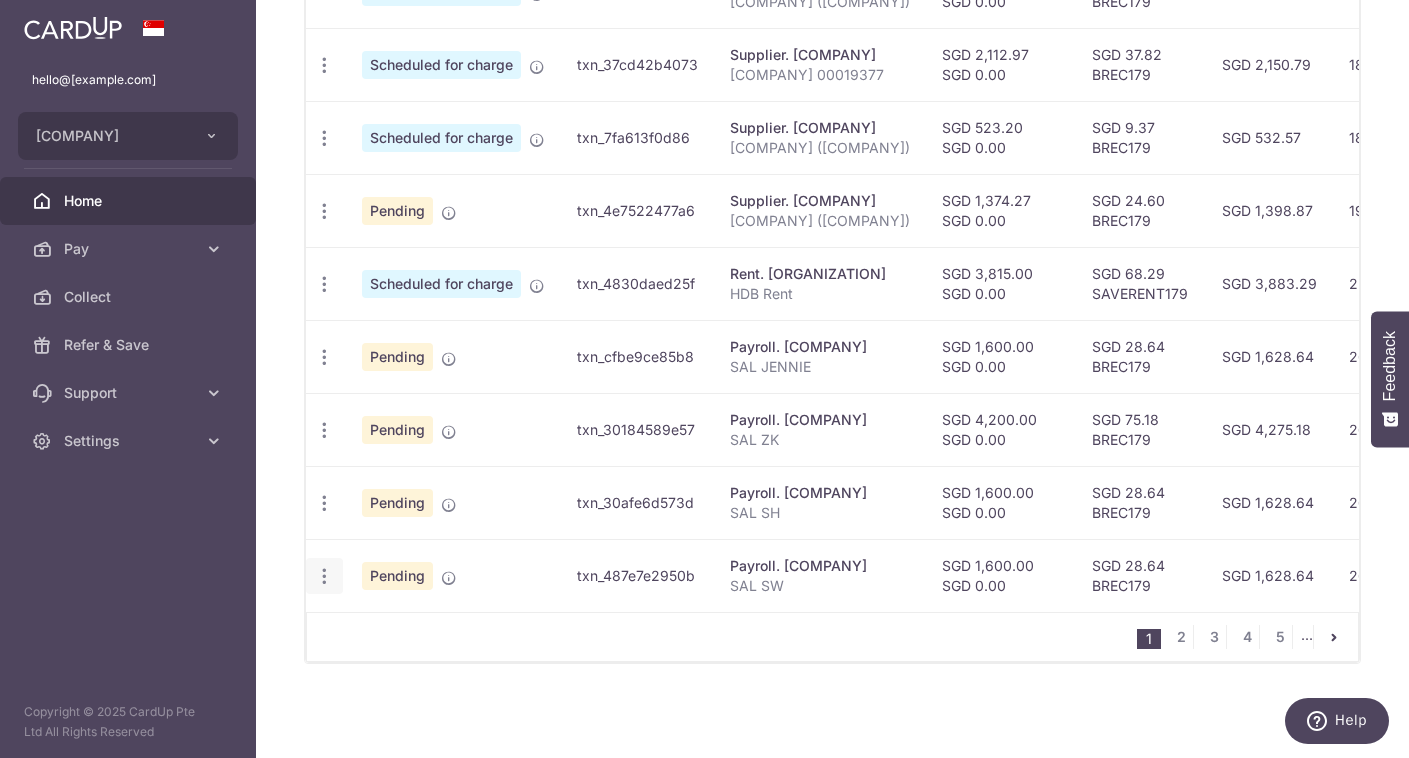 click at bounding box center [324, -81] 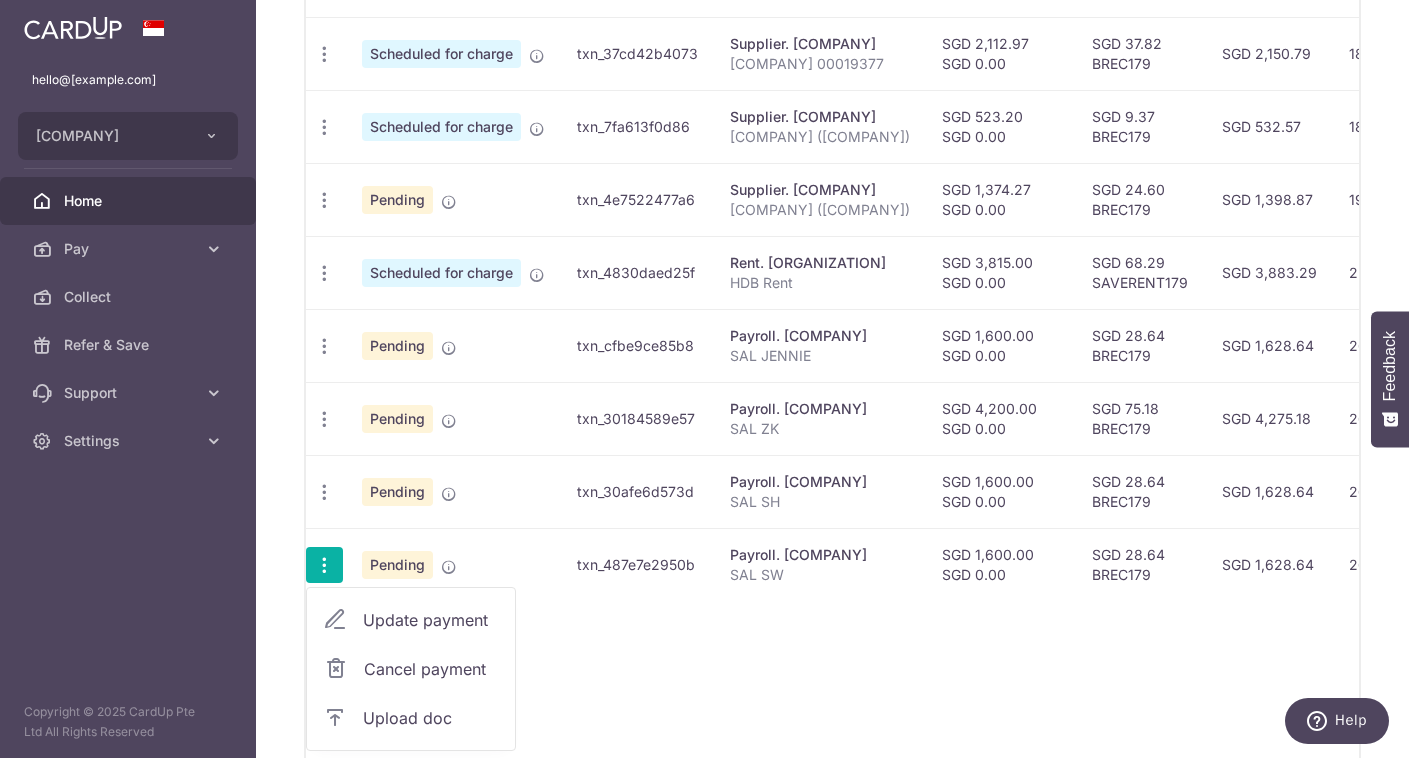 click on "Update payment" at bounding box center (411, 620) 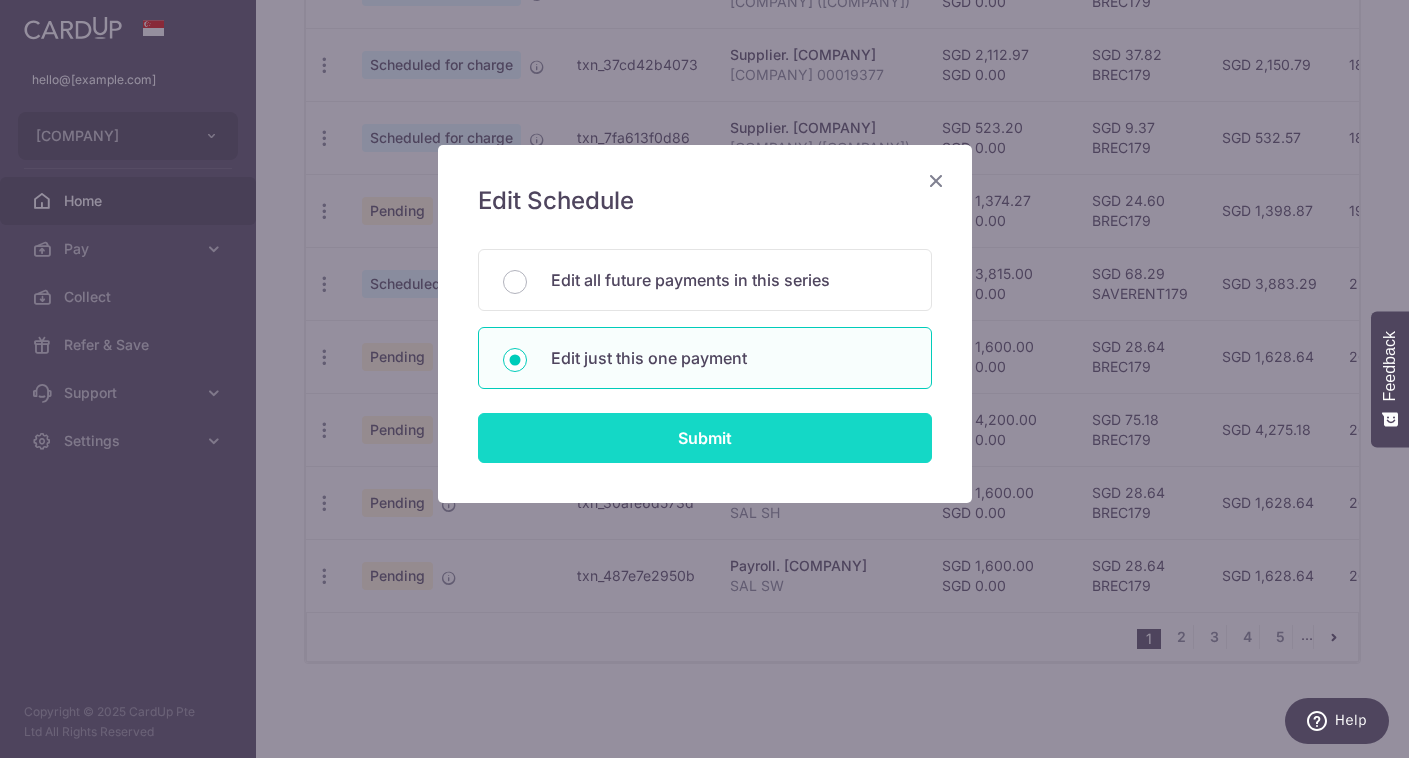 click on "Submit" at bounding box center [705, 438] 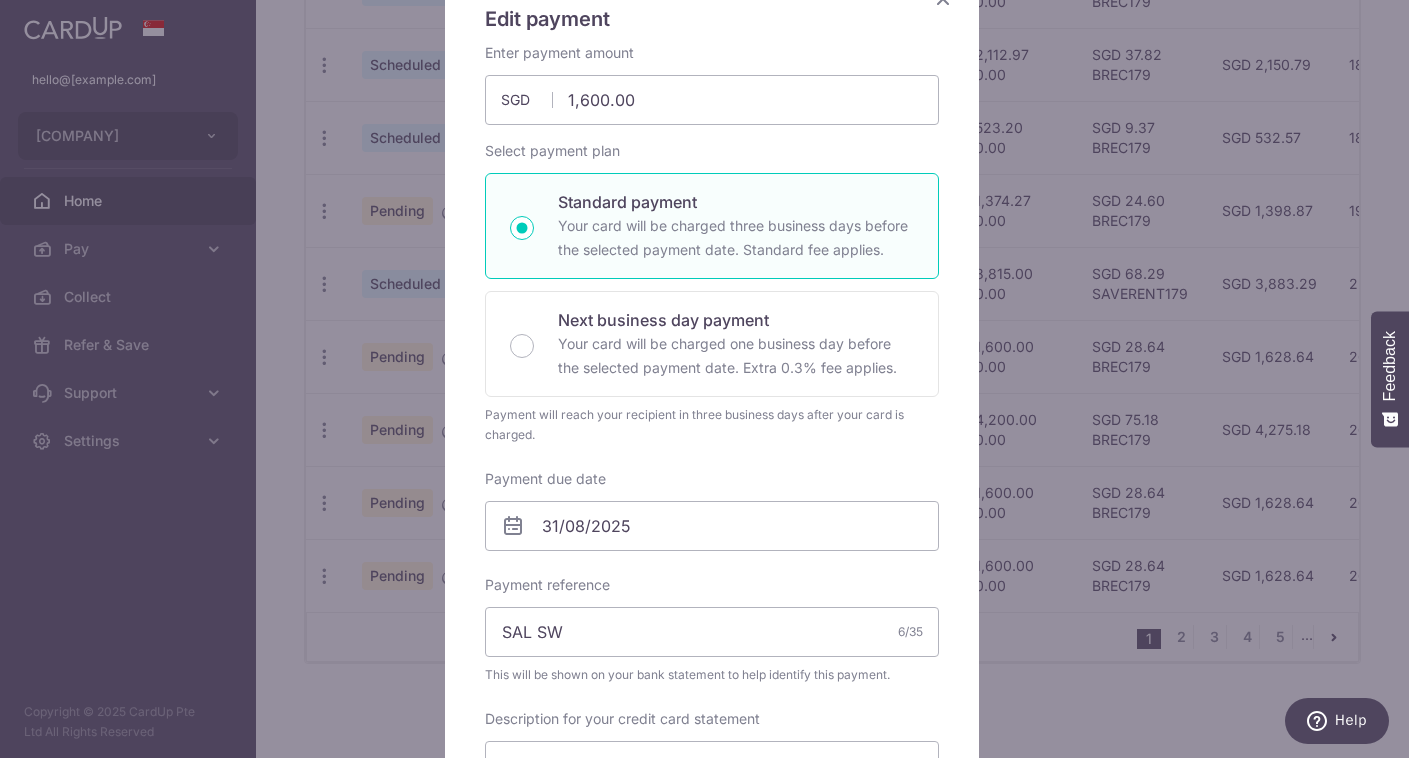 scroll, scrollTop: 294, scrollLeft: 0, axis: vertical 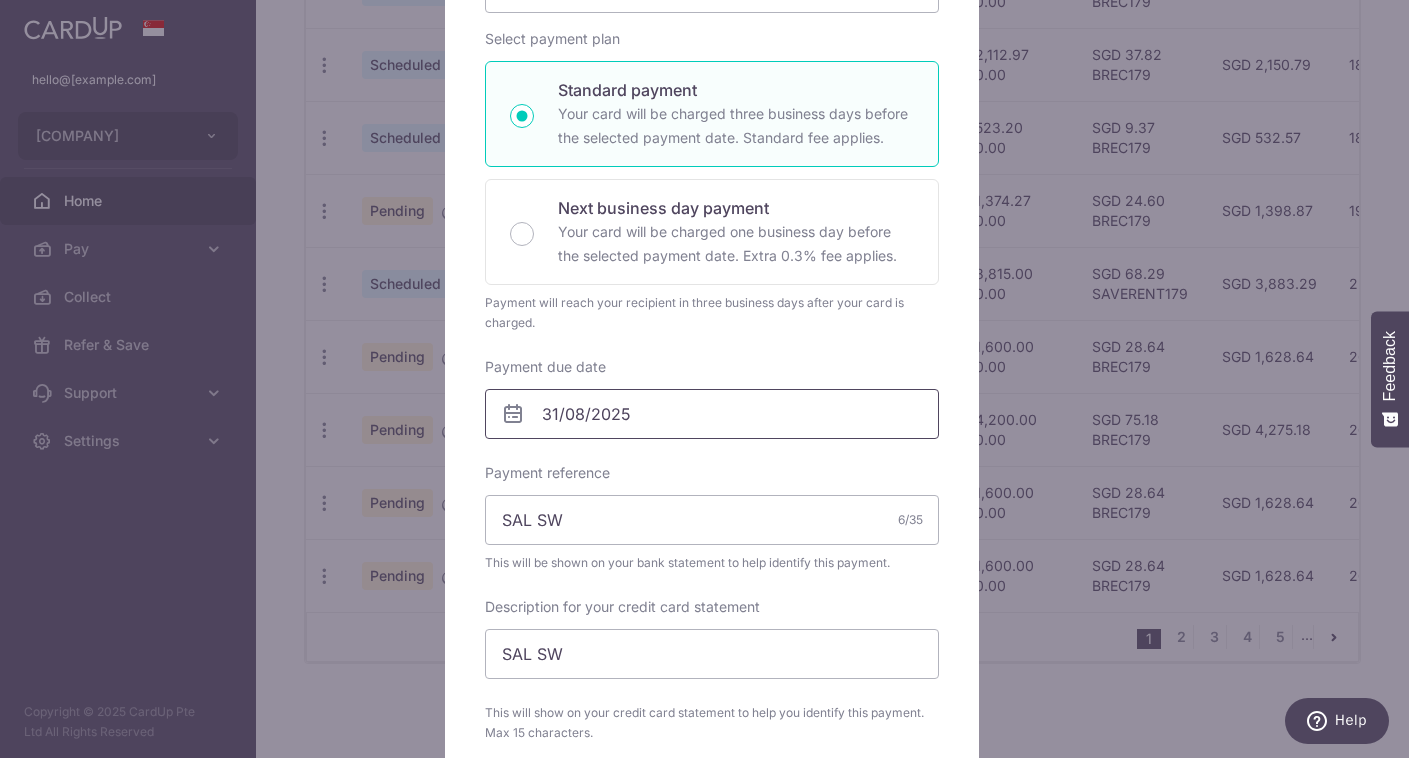 click on "31/08/2025" at bounding box center (712, 414) 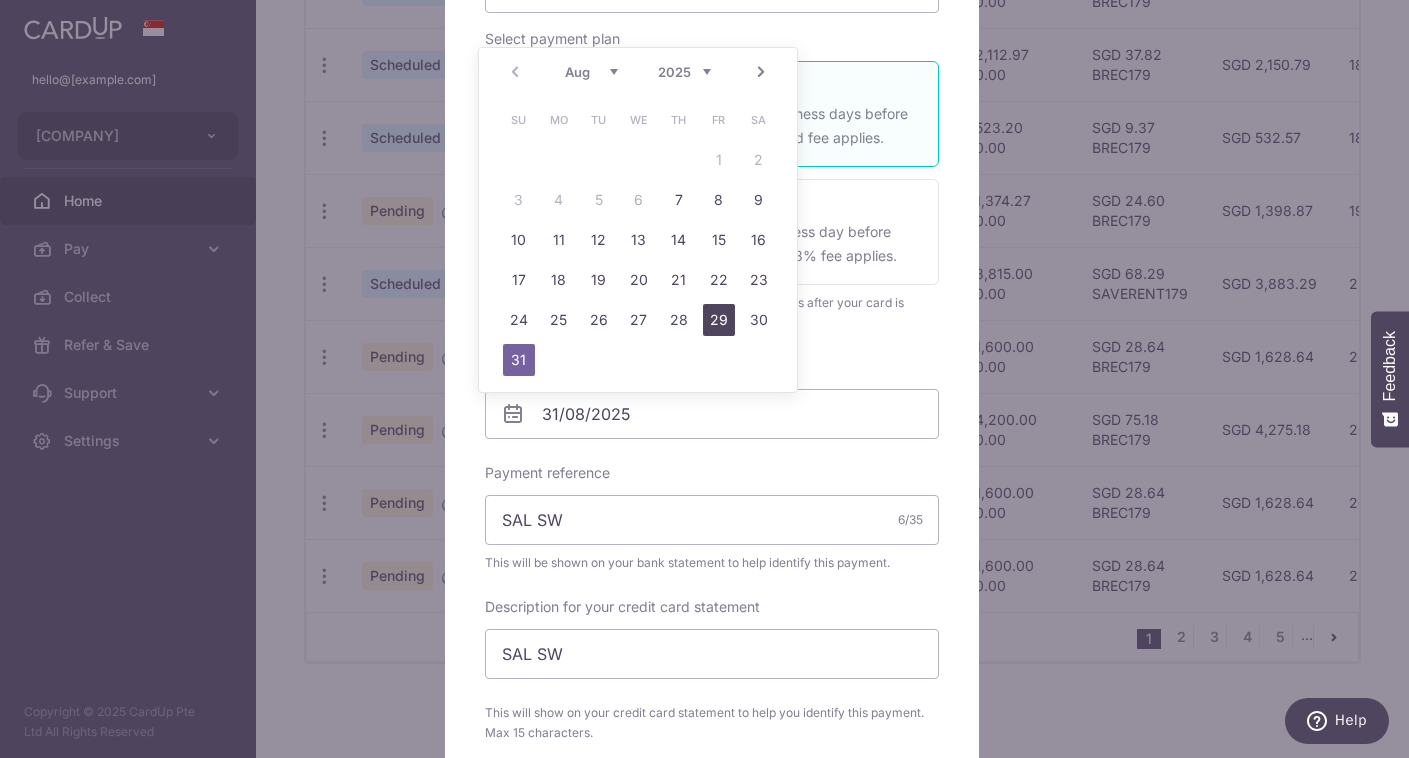 click on "29" at bounding box center [719, 320] 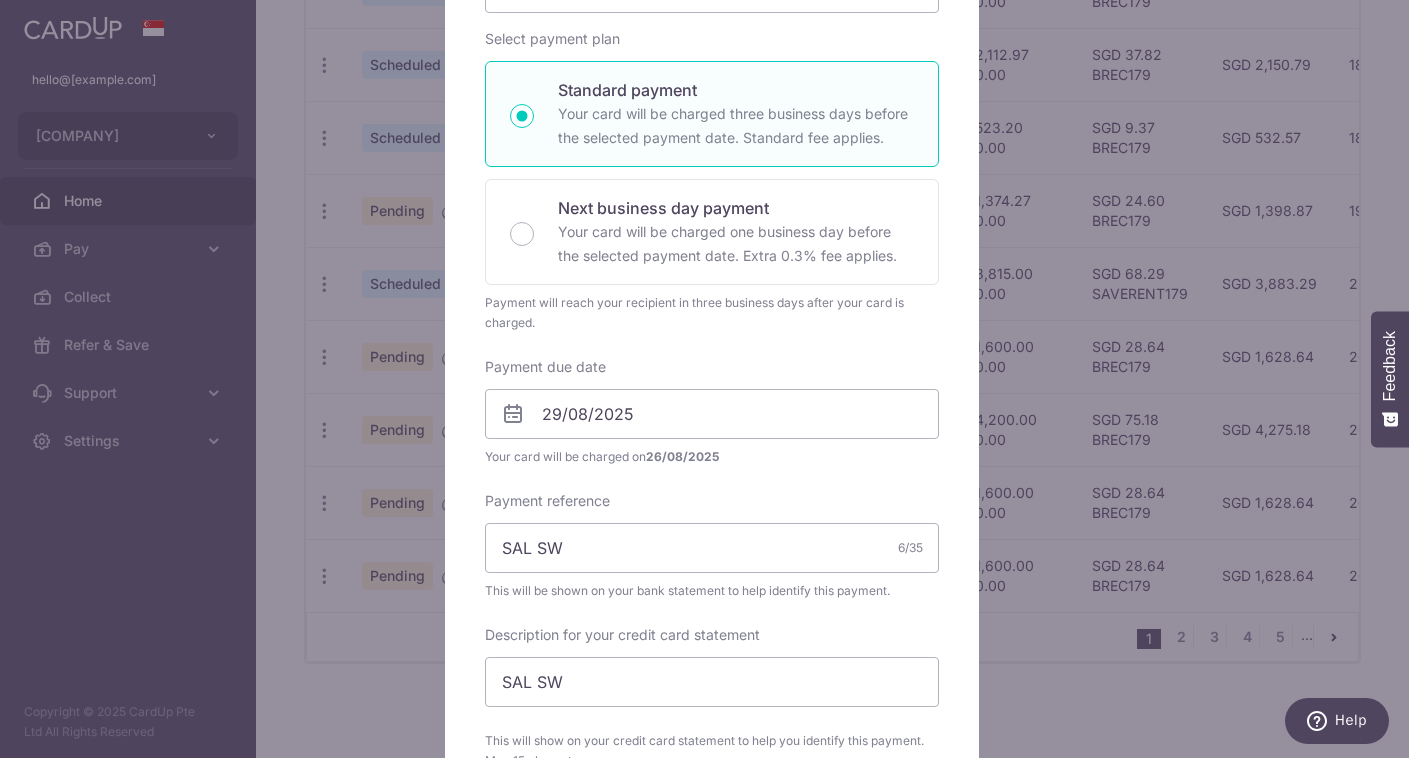click on "Enter payment amount
1,600.00
1600.00
SGD
To change the payment amount, please cancel this payment and create a new payment with updated supporting documents.
As the payment amount is large, for your account security we will send you a notification via SMS and email on the payment charge date requiring your response to confirm the charge.
GST (optional)
SGD" at bounding box center (712, 473) 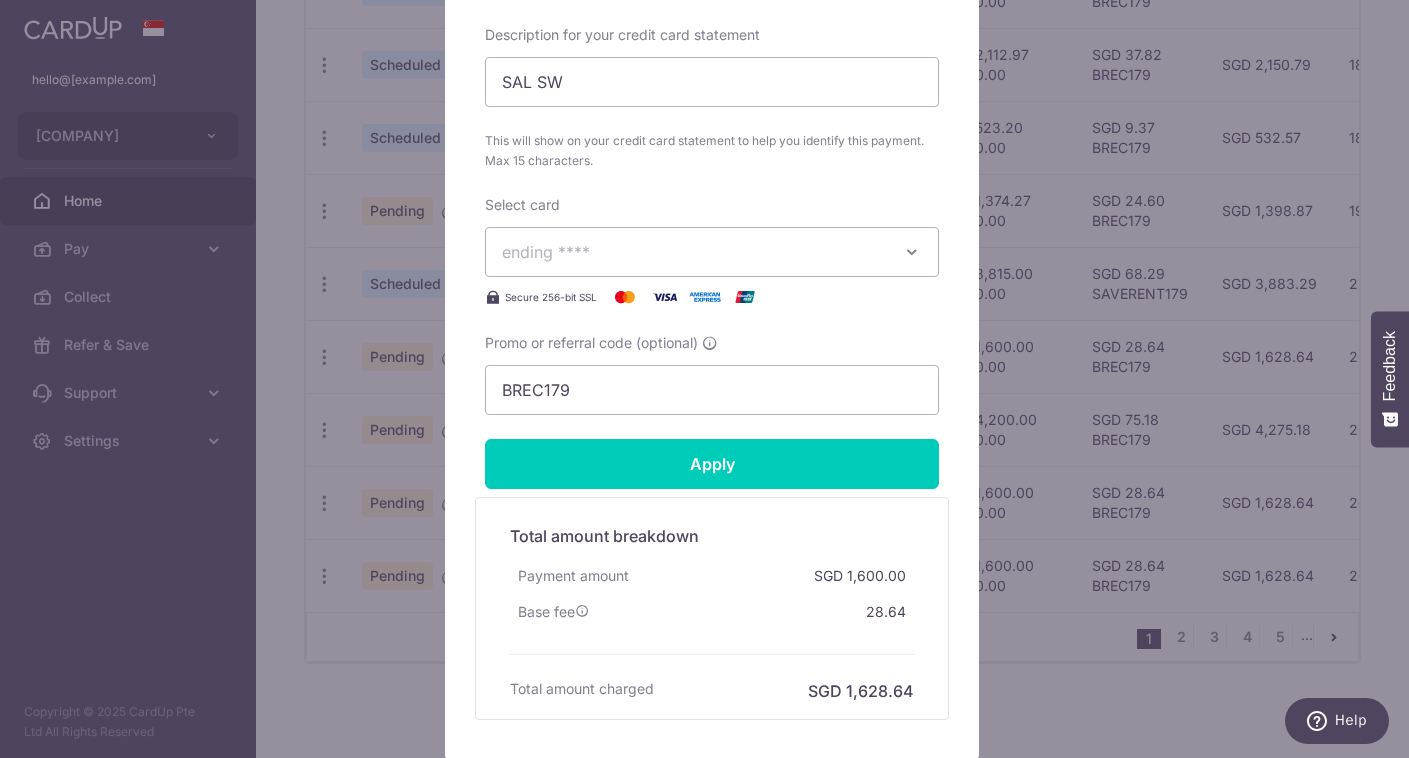 scroll, scrollTop: 931, scrollLeft: 0, axis: vertical 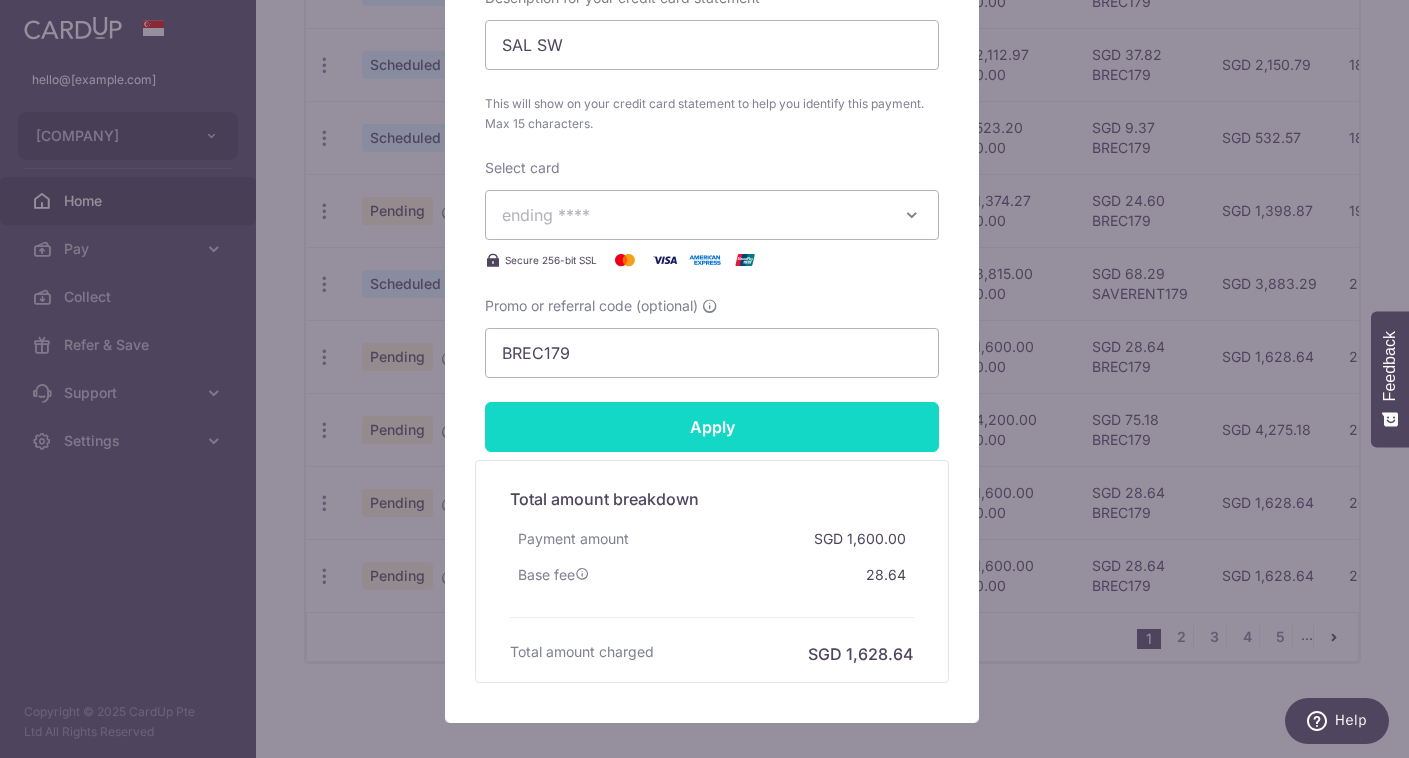 click on "Apply" at bounding box center [712, 427] 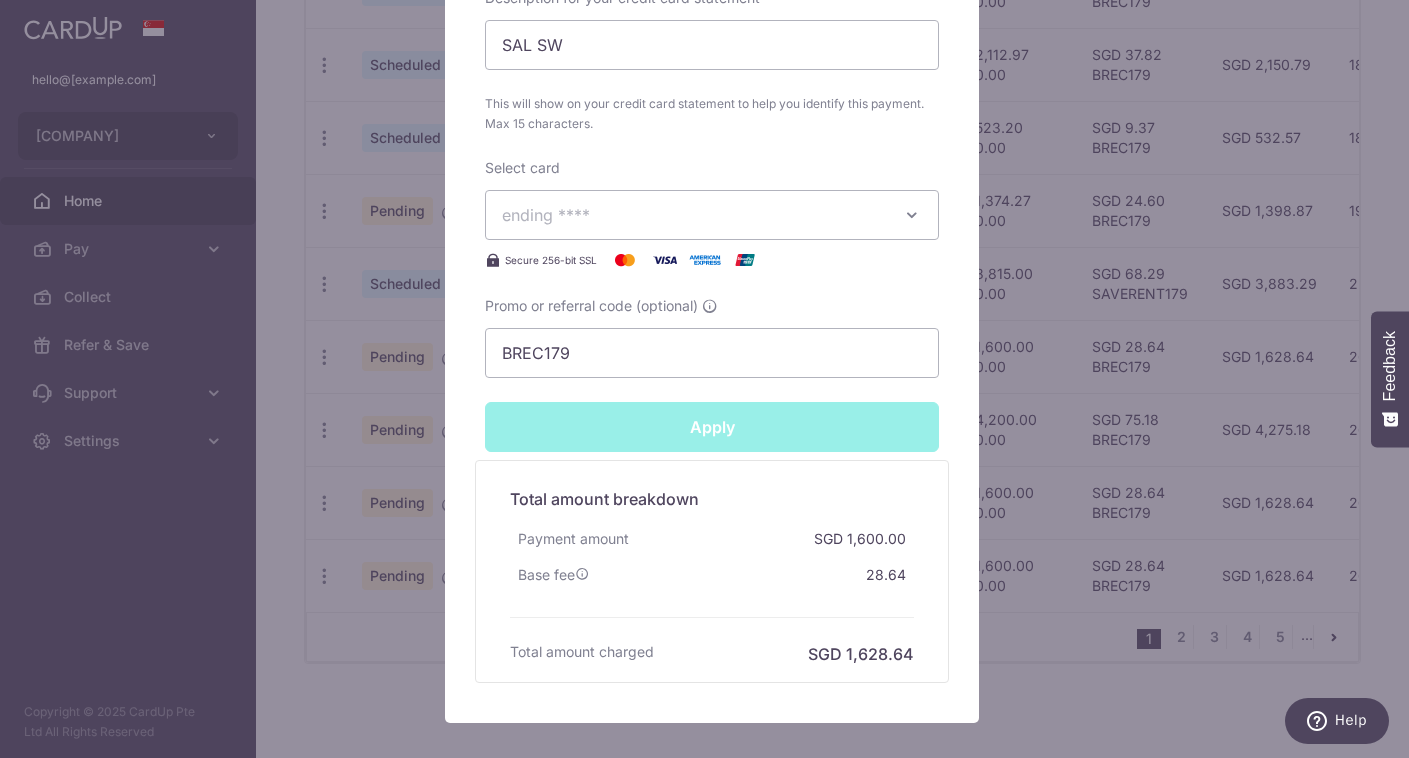 type on "Successfully Applied" 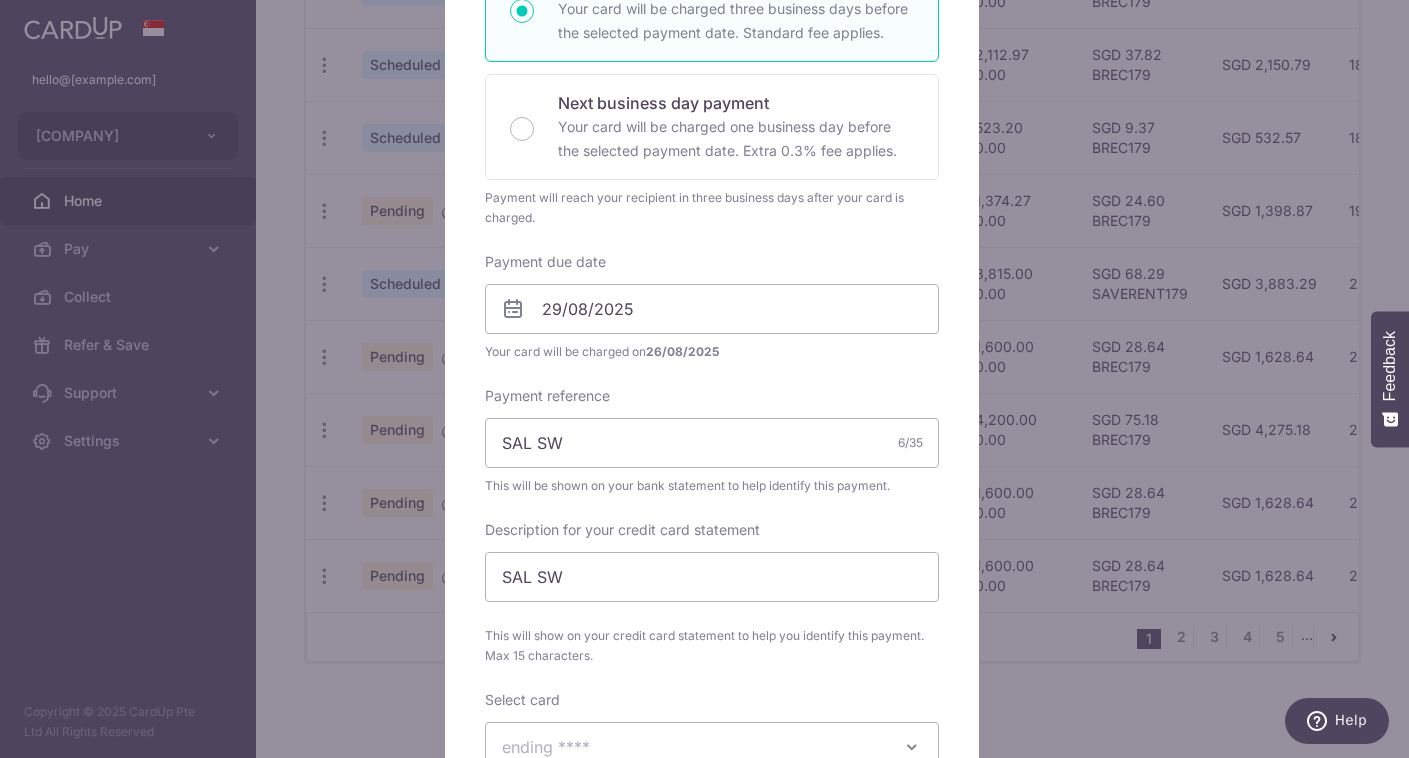 scroll, scrollTop: 0, scrollLeft: 0, axis: both 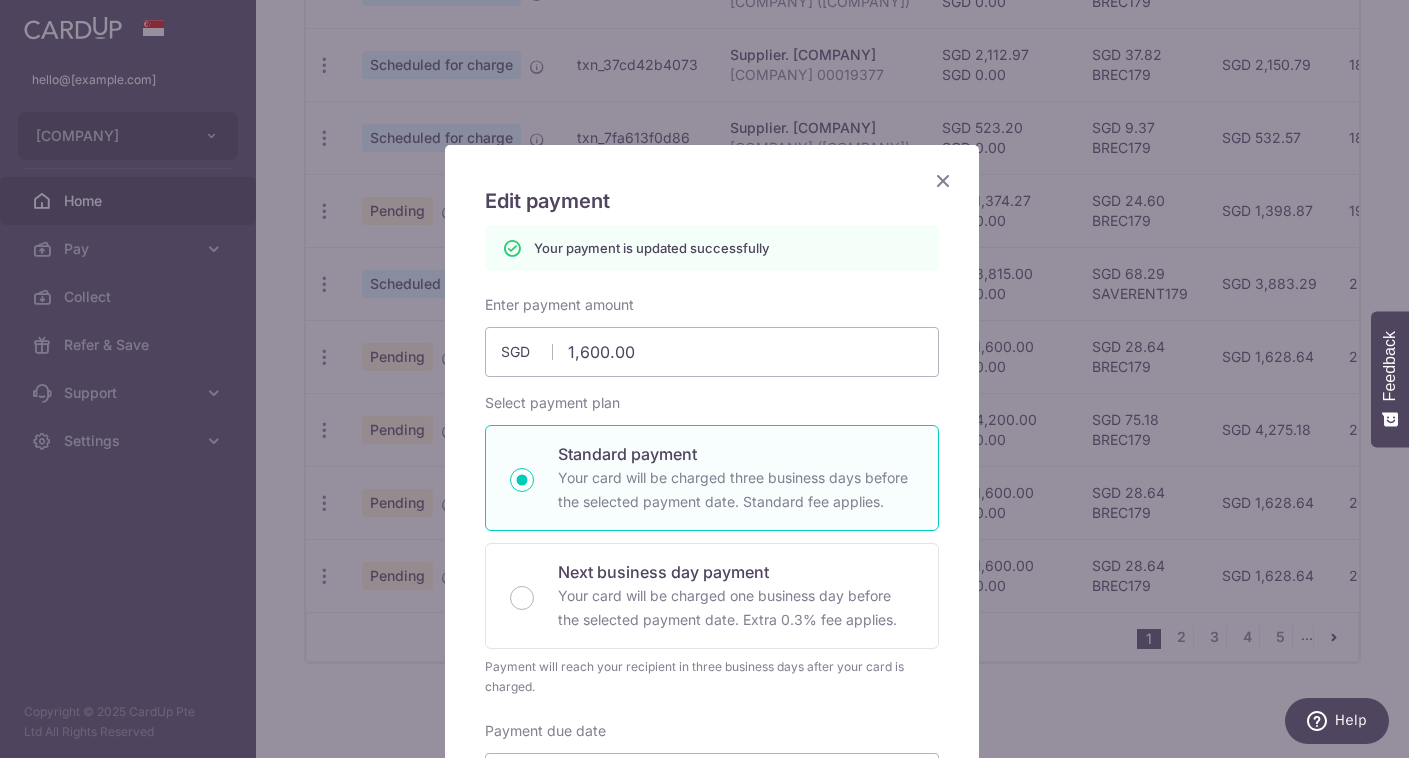 click at bounding box center (943, 180) 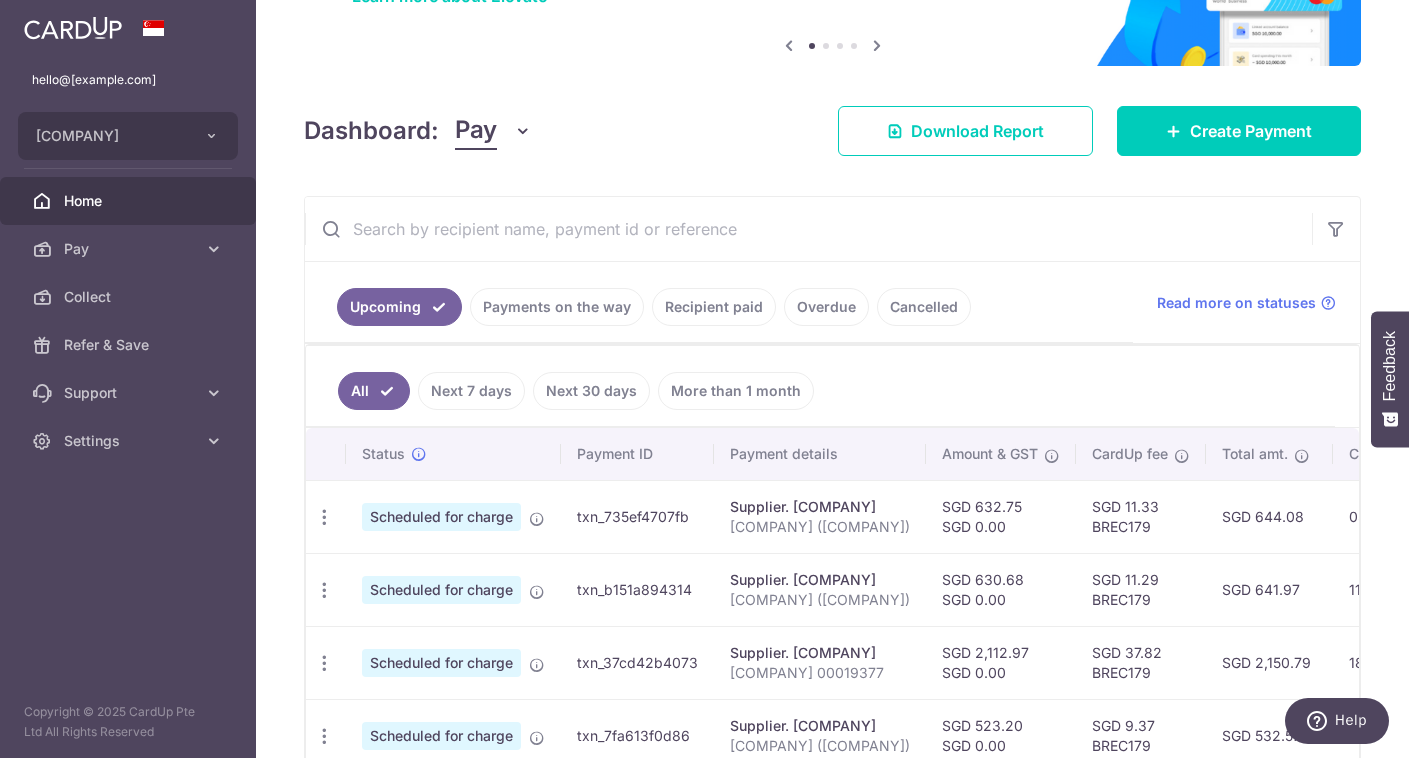 scroll, scrollTop: 0, scrollLeft: 0, axis: both 